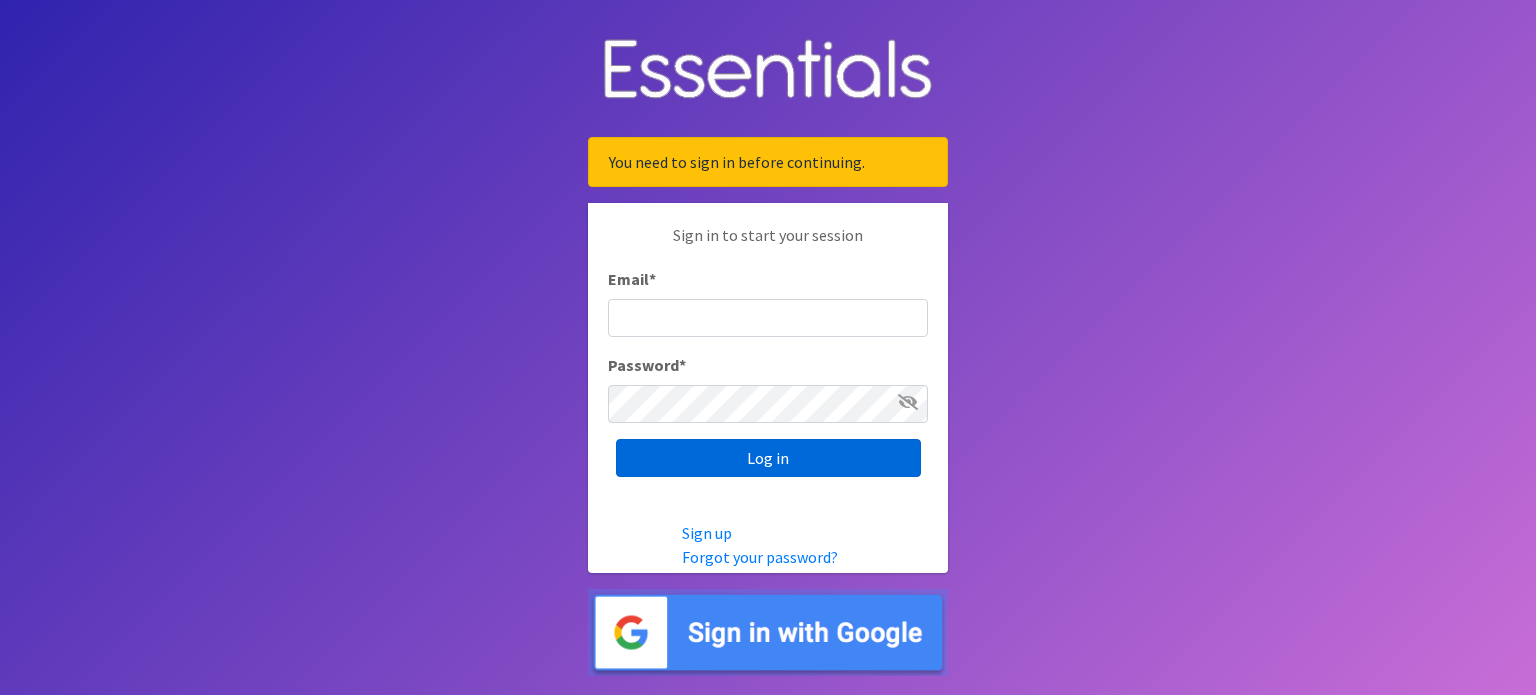 scroll, scrollTop: 0, scrollLeft: 0, axis: both 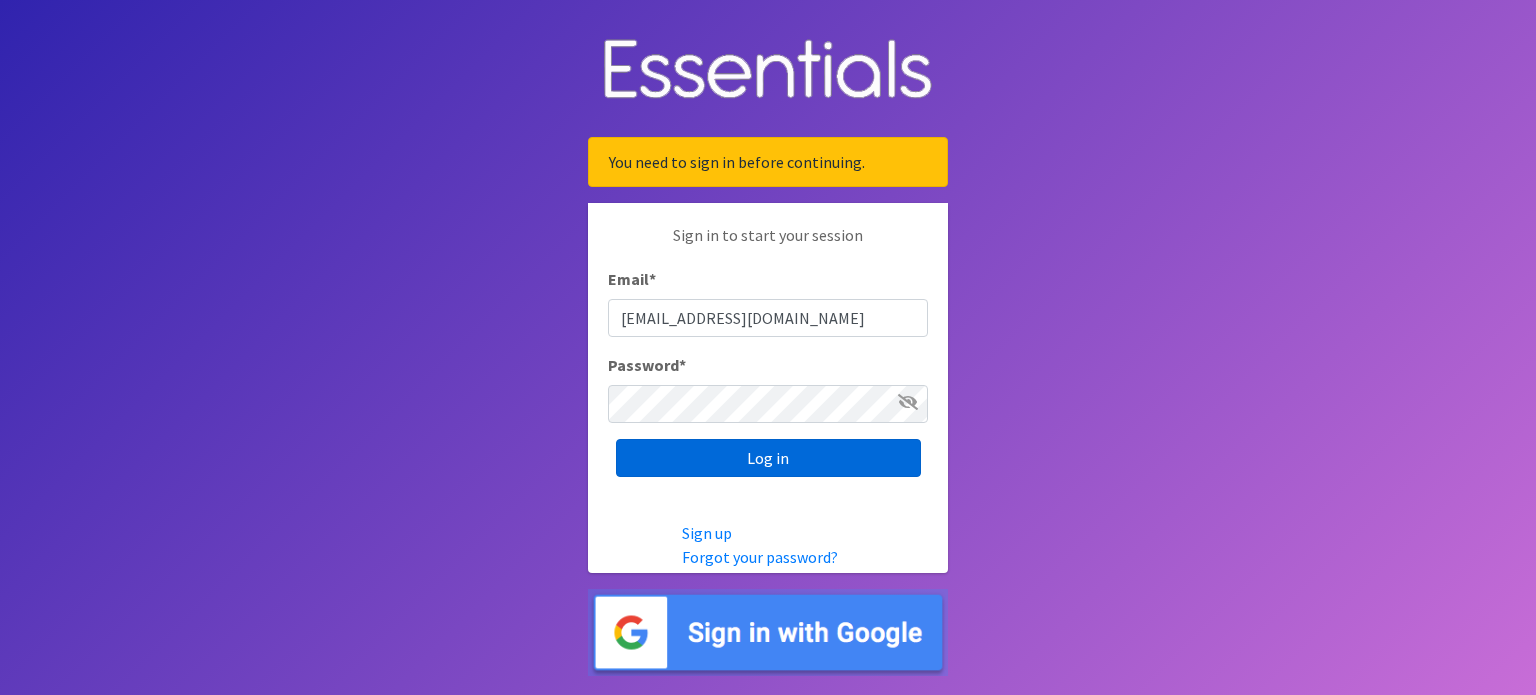 click on "Log in" at bounding box center [768, 458] 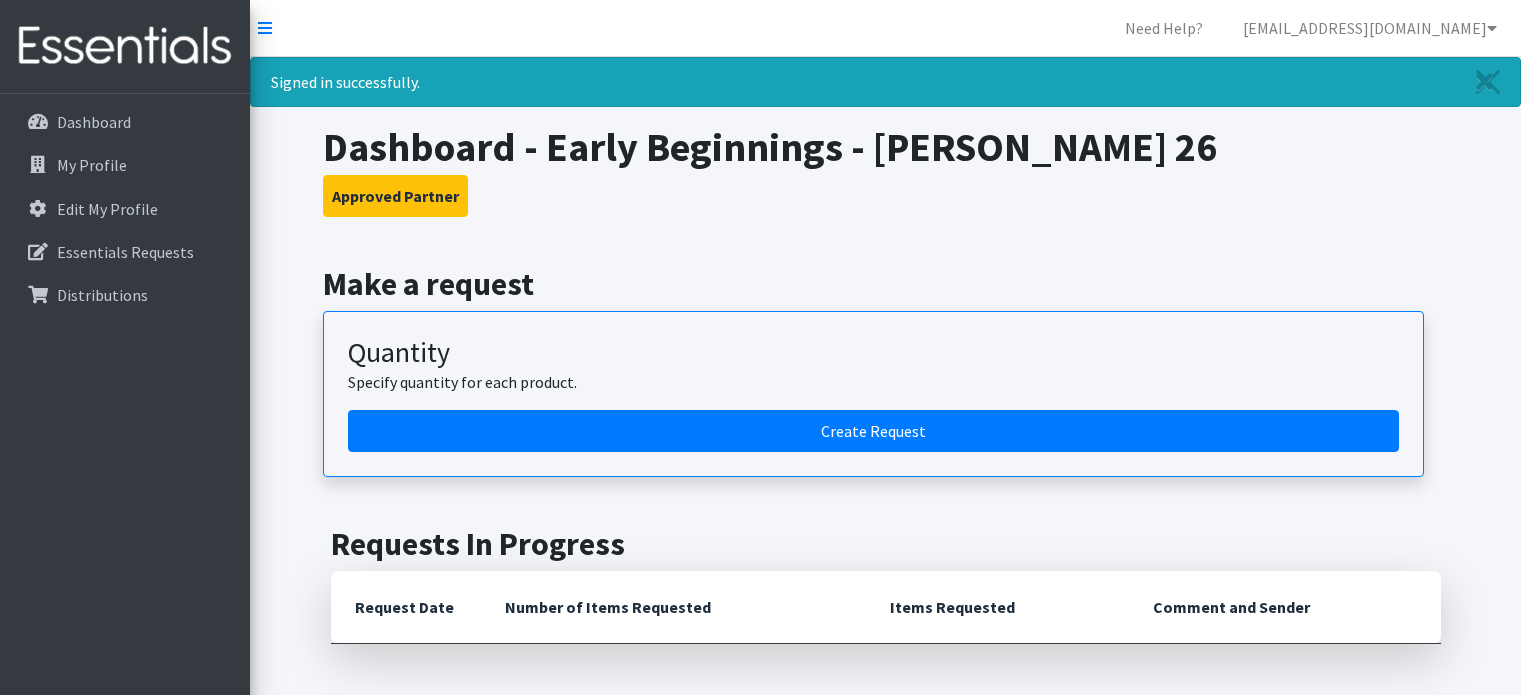 scroll, scrollTop: 0, scrollLeft: 0, axis: both 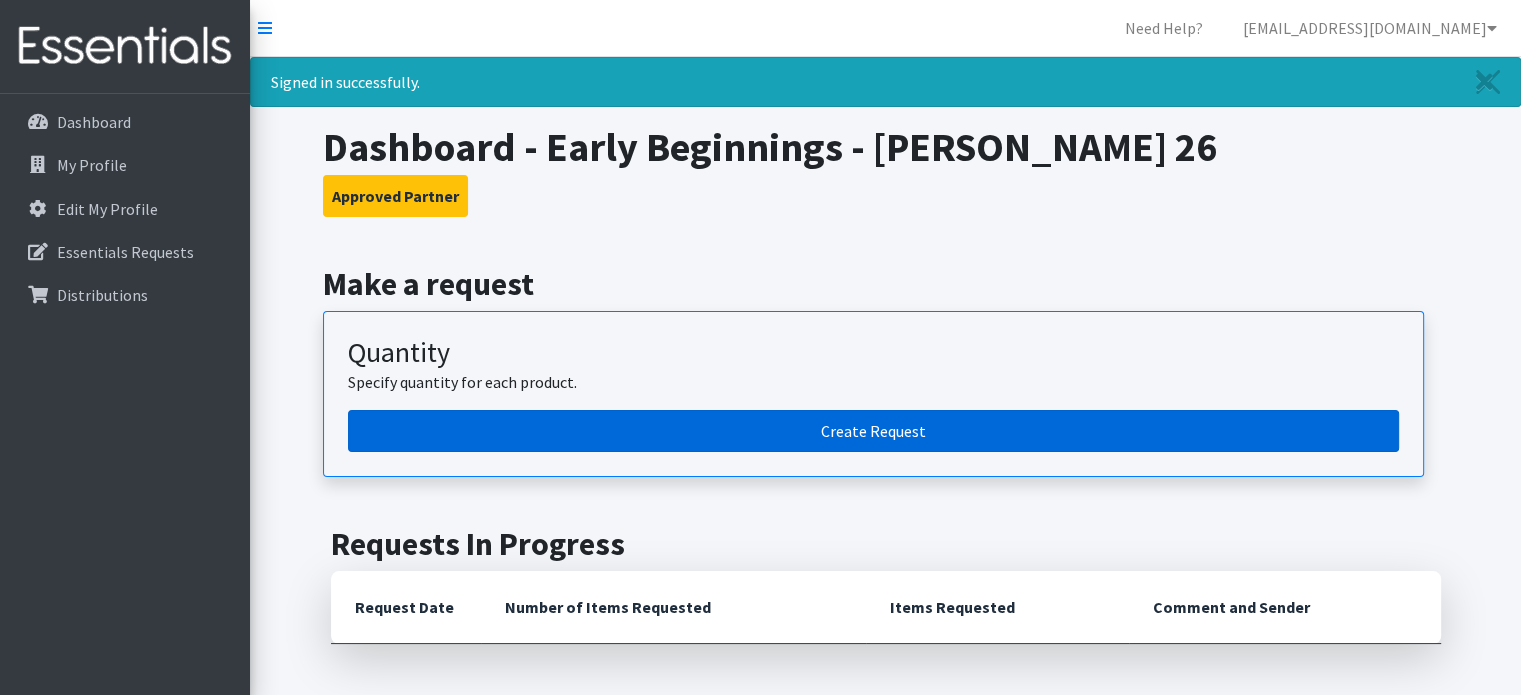 click on "Create Request" at bounding box center (873, 431) 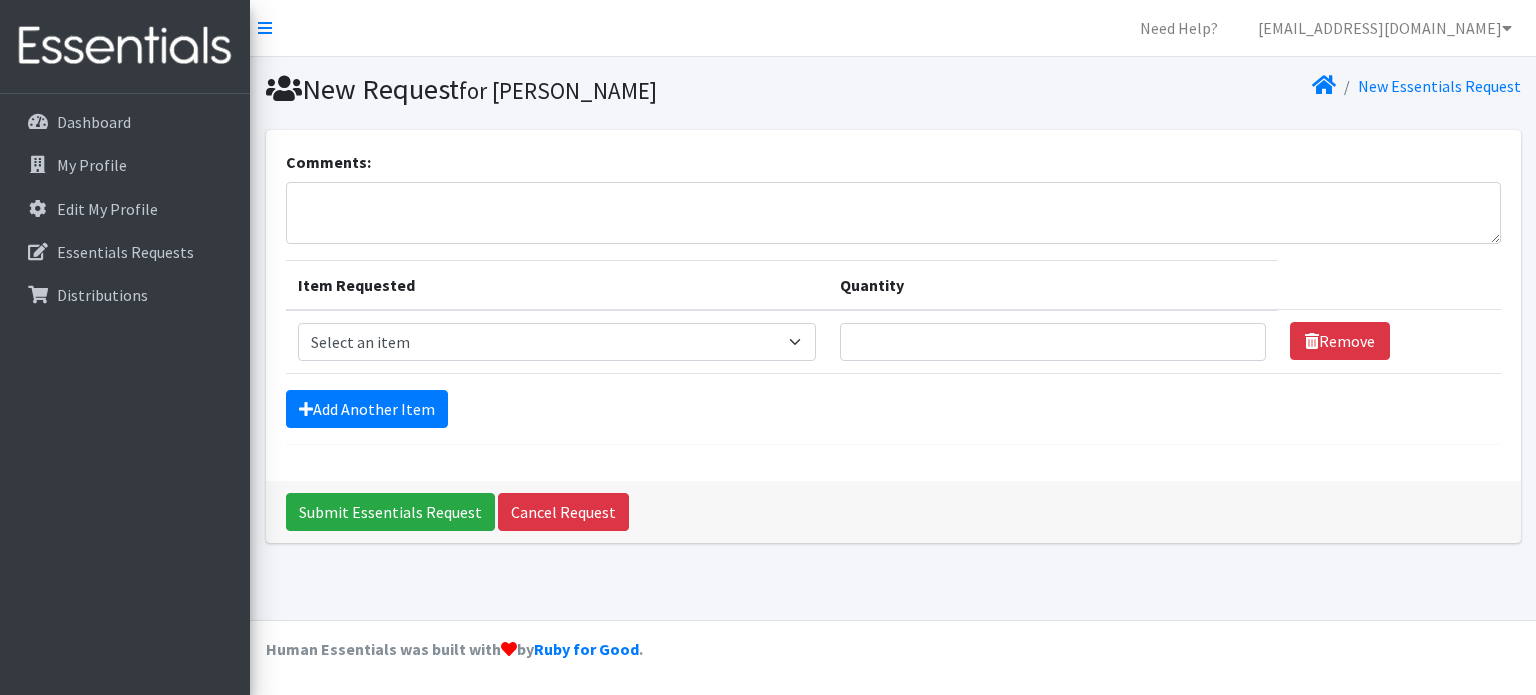 scroll, scrollTop: 0, scrollLeft: 0, axis: both 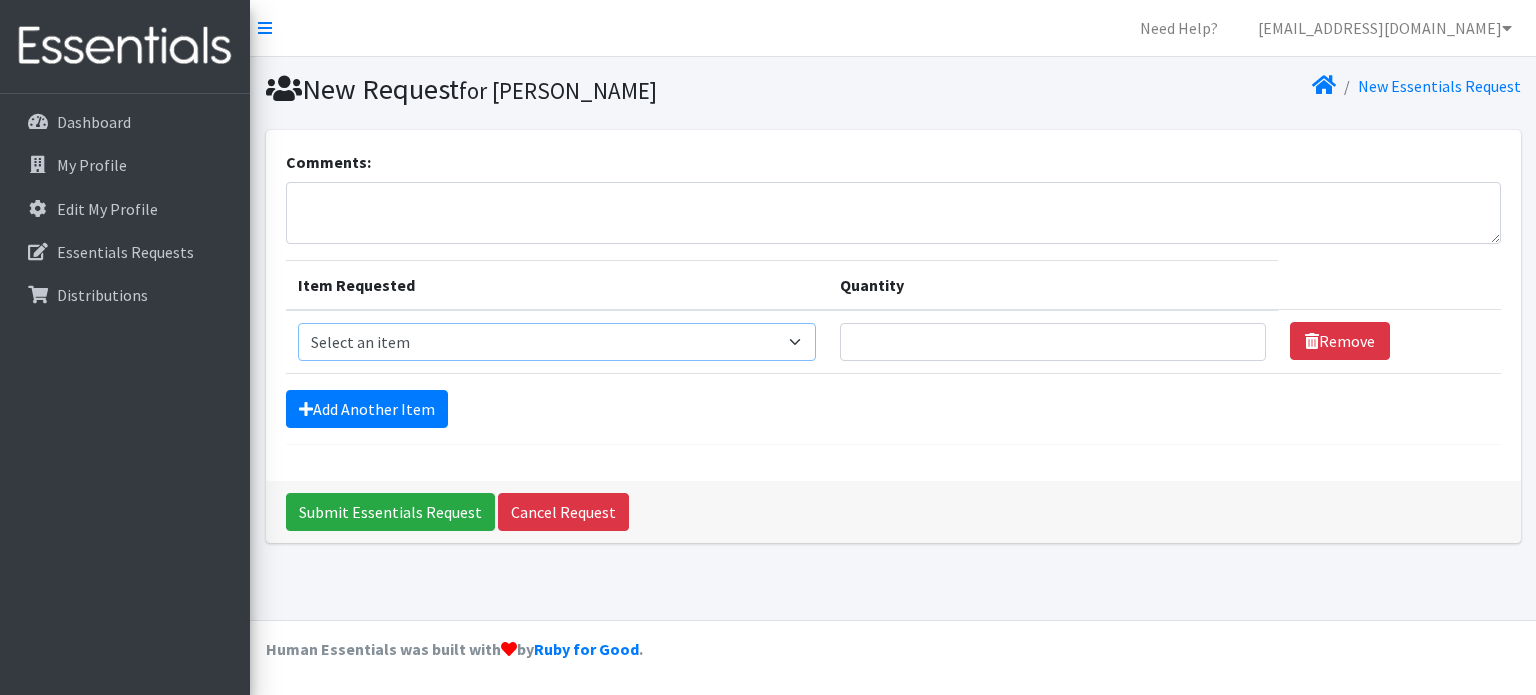click on "Select an item
Diapers - Newborn
Diapers - Preemie
Diapers - Size 1
Diapers - Size 2
Diapers - Size 3
Diapers - Size 4
Diapers - Size 5
Diapers - Size 6
Diapers - Size 8
Misc - Laundry Detergent
Misc. - Baby Wipes
Misc. - Formula
Misc. - Hygiene Wipes
Misc. - Newborn Girl Swaddle Cotton
Misc. - Newborn Girl Swaddle Fleece
Misc. - Swimmers
Nursing Pad Kit
Period - Menstrual Cup (Post-Birth)
Period - Menstrual Cup (Pre-Birth)
Period - Menstrual Cup (Teen)
Period - Pad Only Kit
Period - Reusable Pad Kit
Period - Reusable Underwear S
Period - Reusable Underwear Teen M
Period - Reusable Underwear Teen XL
Period - Reusable Underwear XL
Period - Reusable Underwear XS
Period - Tampon & Pad Kit
Pull-Ups - 2T-3T Boys
Pull-Ups - 2T-3T Girls
Pull-Ups - 3T-4T Boys
Pull-Ups - 3T-4T Girls
Pull-Ups - 4T-5T Boys
Pull-Ups - 4T-5T Girls
Pull-Ups - 5T - 6T Boys
Pull-Ups - 5T - 6T Girls
Swimmer (M) 20-33lbs
Swimmers (L) >31lbs
Swimmers (S) 13-24lbs" at bounding box center (557, 342) 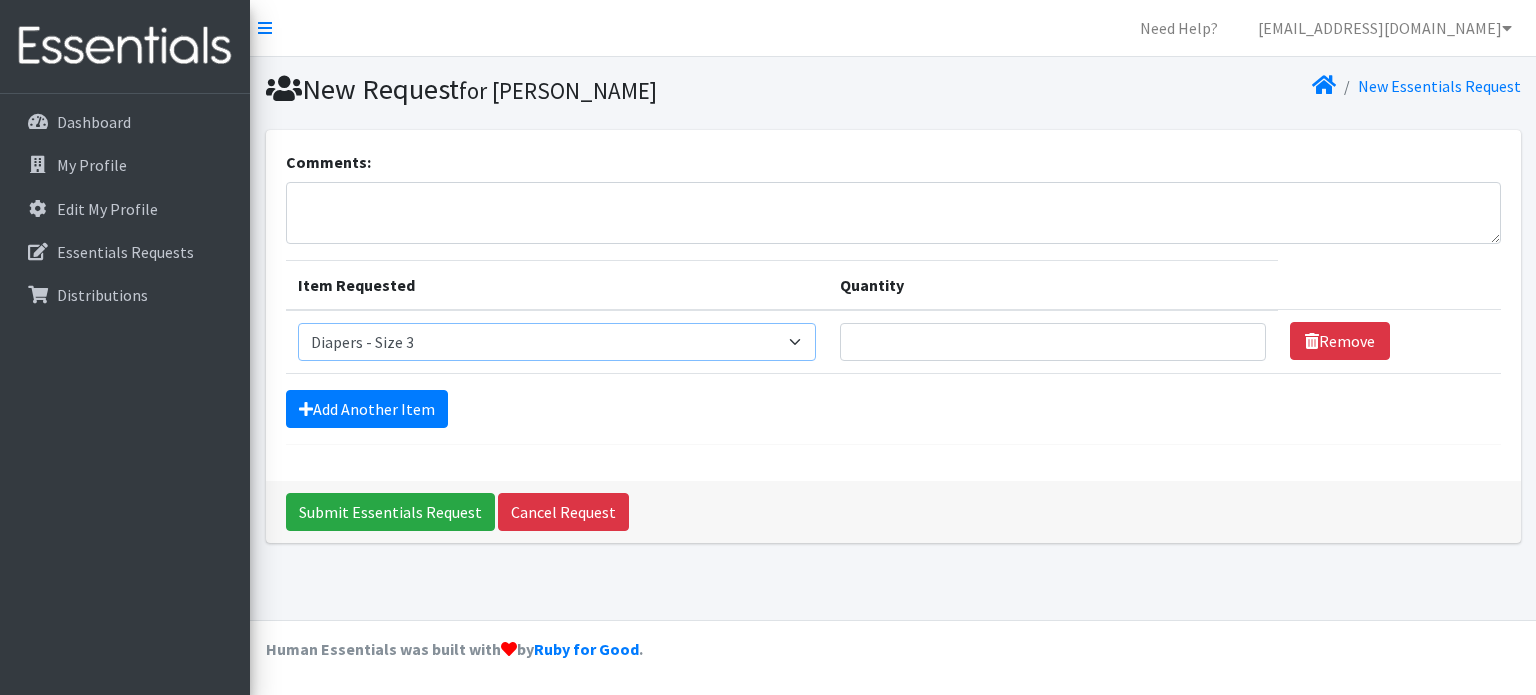 click on "Select an item
Diapers - Newborn
Diapers - Preemie
Diapers - Size 1
Diapers - Size 2
Diapers - Size 3
Diapers - Size 4
Diapers - Size 5
Diapers - Size 6
Diapers - Size 8
Misc - Laundry Detergent
Misc. - Baby Wipes
Misc. - Formula
Misc. - Hygiene Wipes
Misc. - Newborn Girl Swaddle Cotton
Misc. - Newborn Girl Swaddle Fleece
Misc. - Swimmers
Nursing Pad Kit
Period - Menstrual Cup (Post-Birth)
Period - Menstrual Cup (Pre-Birth)
Period - Menstrual Cup (Teen)
Period - Pad Only Kit
Period - Reusable Pad Kit
Period - Reusable Underwear S
Period - Reusable Underwear Teen M
Period - Reusable Underwear Teen XL
Period - Reusable Underwear XL
Period - Reusable Underwear XS
Period - Tampon & Pad Kit
Pull-Ups - 2T-3T Boys
Pull-Ups - 2T-3T Girls
Pull-Ups - 3T-4T Boys
Pull-Ups - 3T-4T Girls
Pull-Ups - 4T-5T Boys
Pull-Ups - 4T-5T Girls
Pull-Ups - 5T - 6T Boys
Pull-Ups - 5T - 6T Girls
Swimmer (M) 20-33lbs
Swimmers (L) >31lbs
Swimmers (S) 13-24lbs" at bounding box center [557, 342] 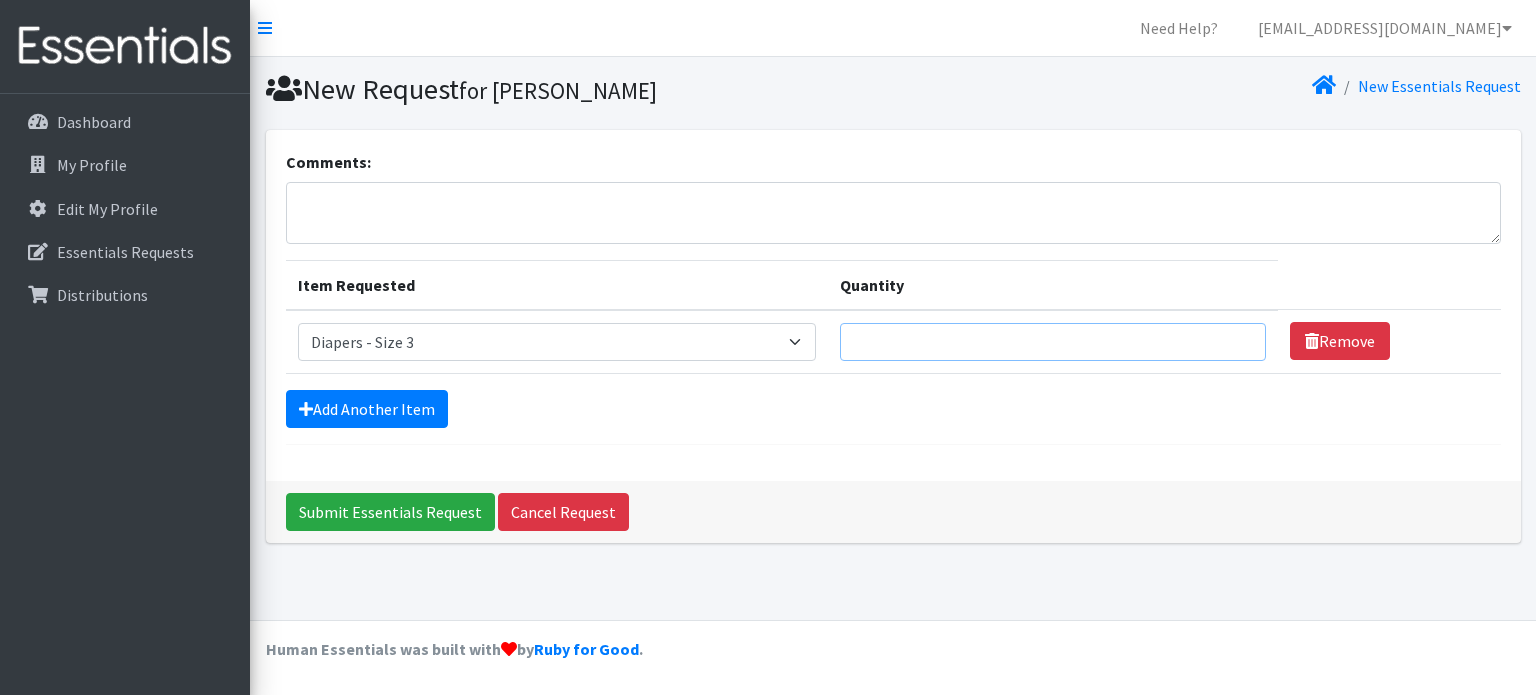 click on "Quantity" at bounding box center [1053, 342] 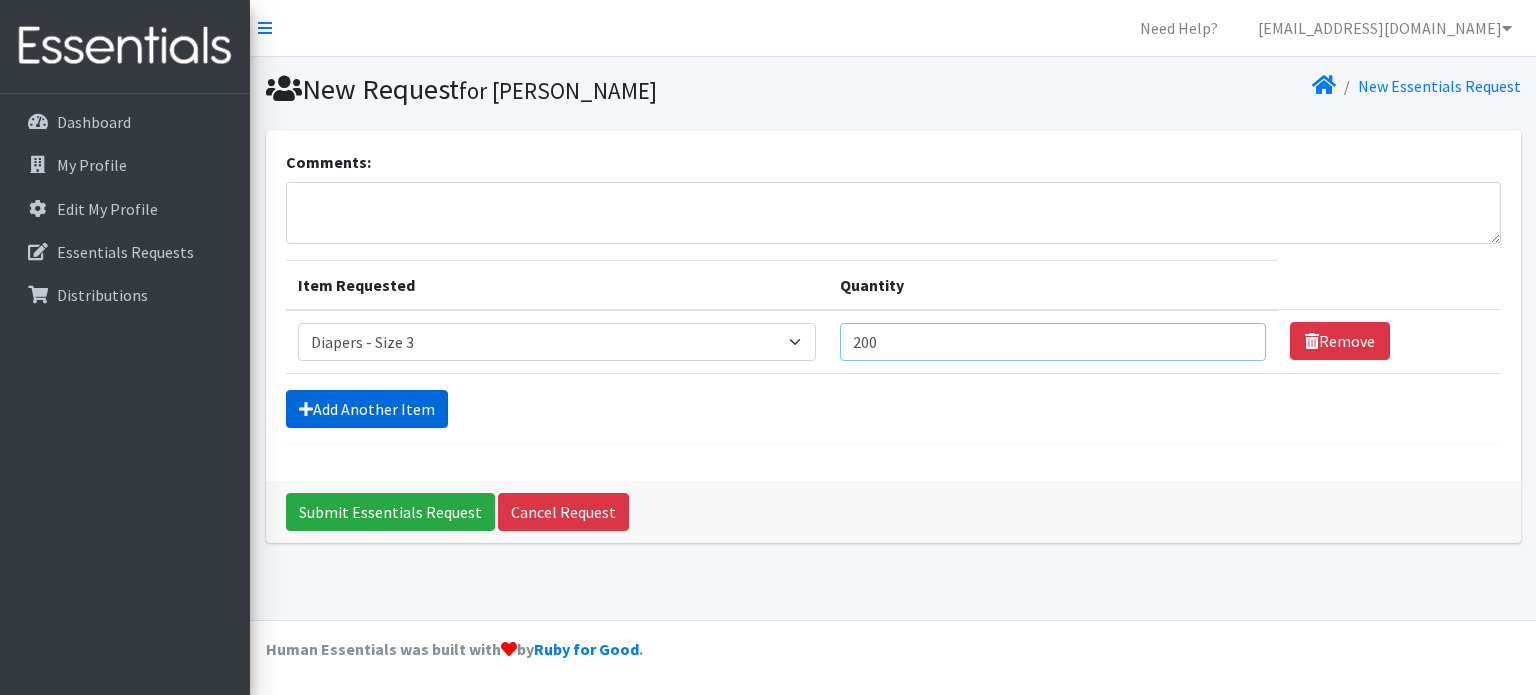type on "200" 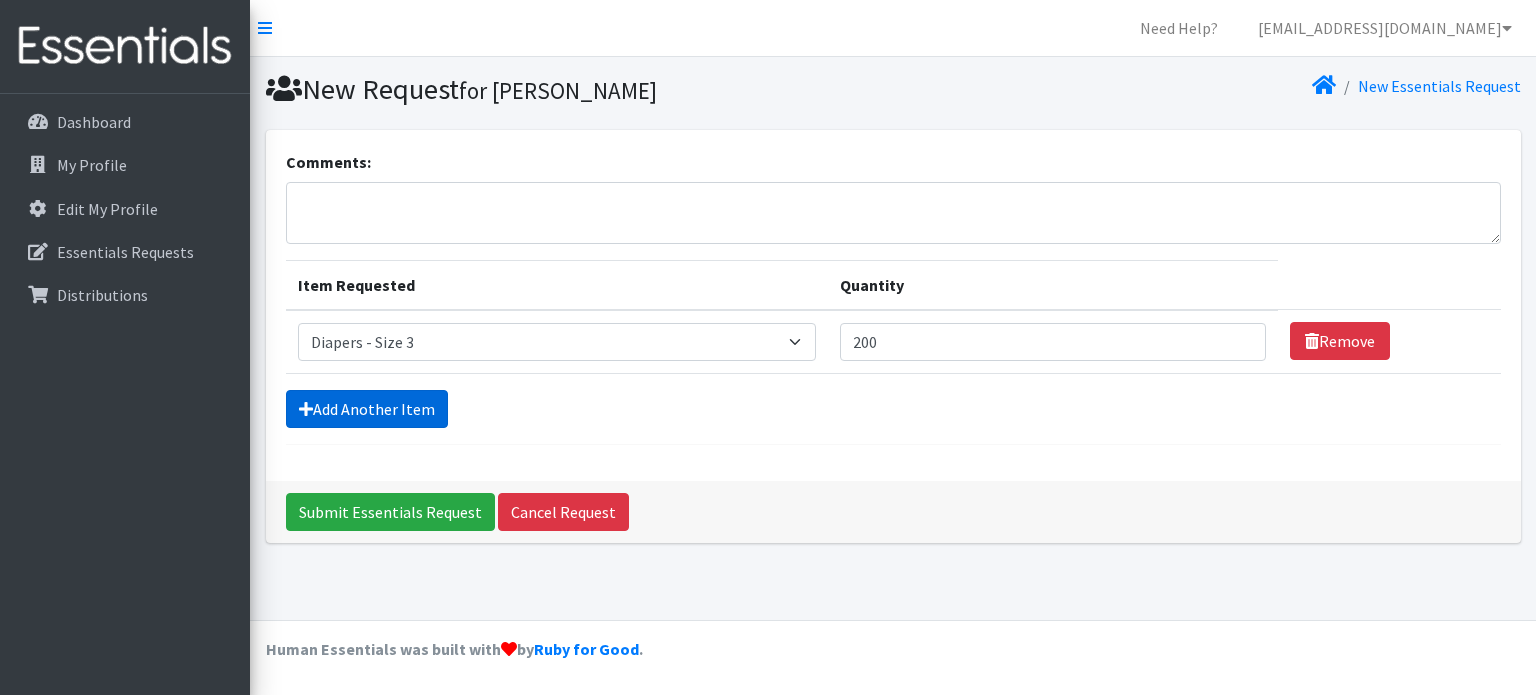 click on "Add Another Item" at bounding box center [367, 409] 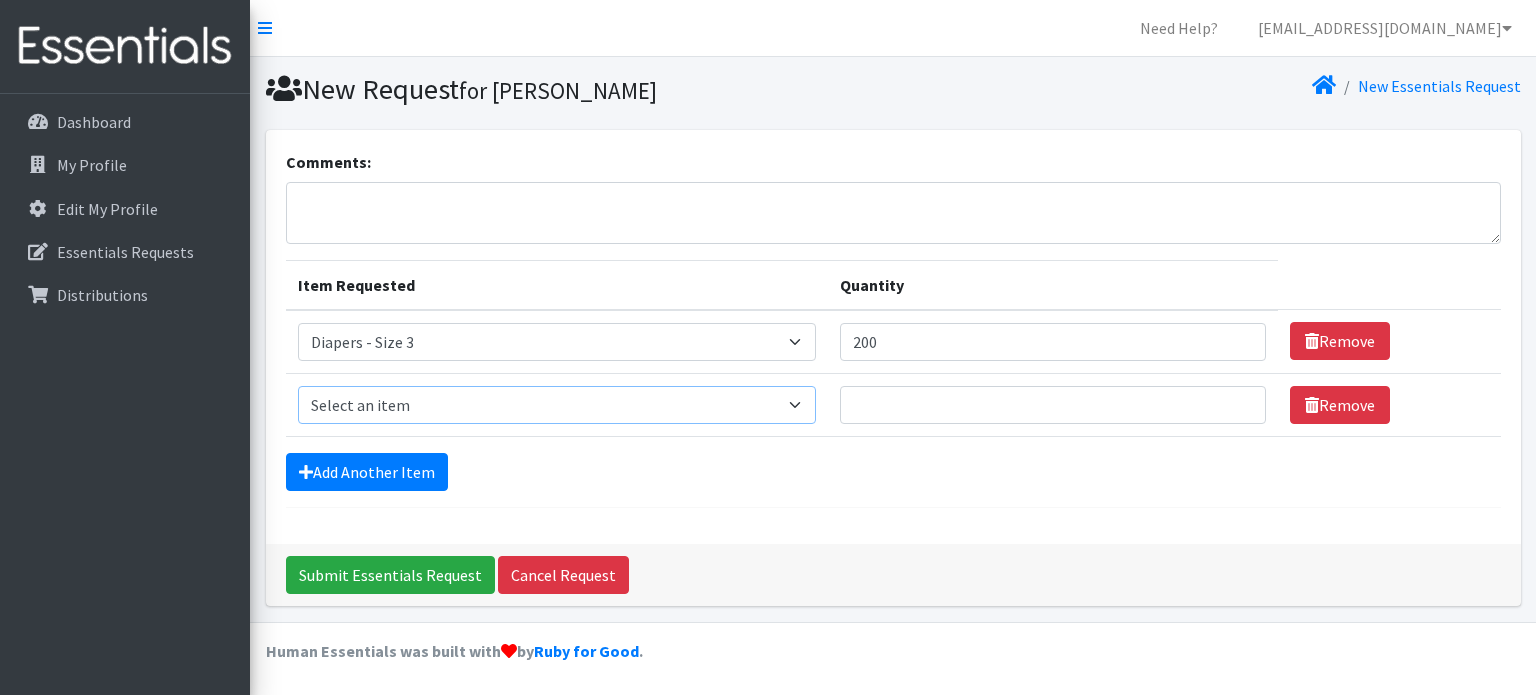 click on "Select an item
Diapers - Newborn
Diapers - Preemie
Diapers - Size 1
Diapers - Size 2
Diapers - Size 3
Diapers - Size 4
Diapers - Size 5
Diapers - Size 6
Diapers - Size 8
Misc - Laundry Detergent
Misc. - Baby Wipes
Misc. - Formula
Misc. - Hygiene Wipes
Misc. - Newborn Girl Swaddle Cotton
Misc. - Newborn Girl Swaddle Fleece
Misc. - Swimmers
Nursing Pad Kit
Period - Menstrual Cup (Post-Birth)
Period - Menstrual Cup (Pre-Birth)
Period - Menstrual Cup (Teen)
Period - Pad Only Kit
Period - Reusable Pad Kit
Period - Reusable Underwear S
Period - Reusable Underwear Teen M
Period - Reusable Underwear Teen XL
Period - Reusable Underwear XL
Period - Reusable Underwear XS
Period - Tampon & Pad Kit
Pull-Ups - 2T-3T Boys
Pull-Ups - 2T-3T Girls
Pull-Ups - 3T-4T Boys
Pull-Ups - 3T-4T Girls
Pull-Ups - 4T-5T Boys
Pull-Ups - 4T-5T Girls
Pull-Ups - 5T - 6T Boys
Pull-Ups - 5T - 6T Girls
Swimmer (M) 20-33lbs
Swimmers (L) >31lbs
Swimmers (S) 13-24lbs" at bounding box center (557, 405) 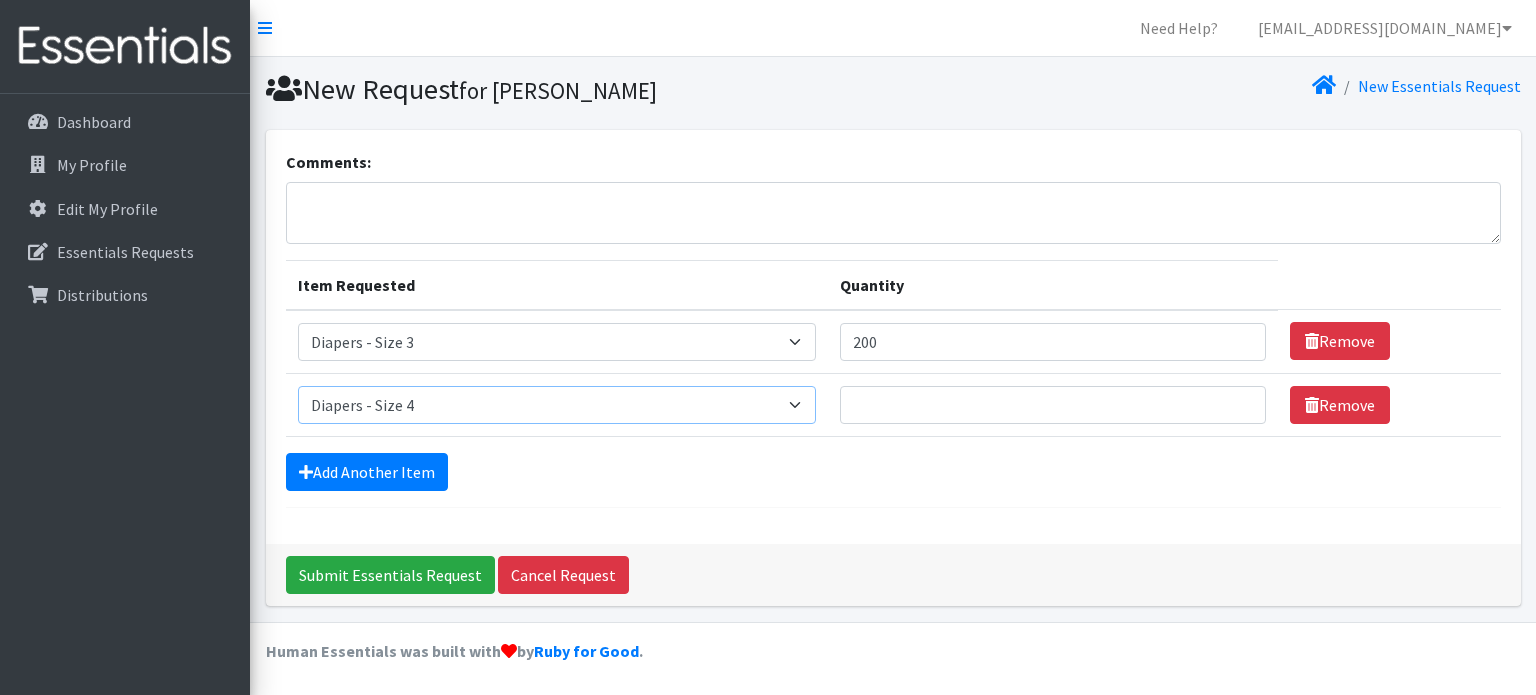 click on "Select an item
Diapers - Newborn
Diapers - Preemie
Diapers - Size 1
Diapers - Size 2
Diapers - Size 3
Diapers - Size 4
Diapers - Size 5
Diapers - Size 6
Diapers - Size 8
Misc - Laundry Detergent
Misc. - Baby Wipes
Misc. - Formula
Misc. - Hygiene Wipes
Misc. - Newborn Girl Swaddle Cotton
Misc. - Newborn Girl Swaddle Fleece
Misc. - Swimmers
Nursing Pad Kit
Period - Menstrual Cup (Post-Birth)
Period - Menstrual Cup (Pre-Birth)
Period - Menstrual Cup (Teen)
Period - Pad Only Kit
Period - Reusable Pad Kit
Period - Reusable Underwear S
Period - Reusable Underwear Teen M
Period - Reusable Underwear Teen XL
Period - Reusable Underwear XL
Period - Reusable Underwear XS
Period - Tampon & Pad Kit
Pull-Ups - 2T-3T Boys
Pull-Ups - 2T-3T Girls
Pull-Ups - 3T-4T Boys
Pull-Ups - 3T-4T Girls
Pull-Ups - 4T-5T Boys
Pull-Ups - 4T-5T Girls
Pull-Ups - 5T - 6T Boys
Pull-Ups - 5T - 6T Girls
Swimmer (M) 20-33lbs
Swimmers (L) >31lbs
Swimmers (S) 13-24lbs" at bounding box center (557, 405) 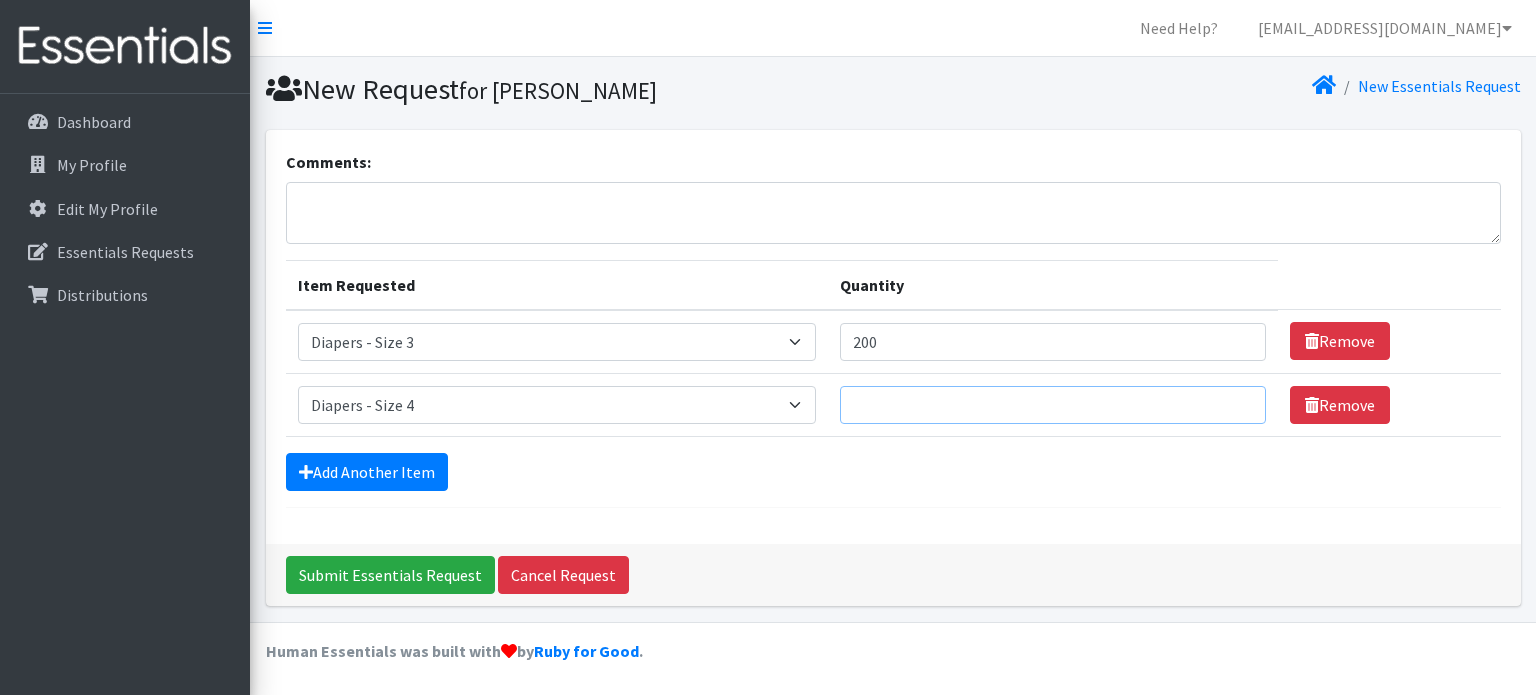 click on "Quantity" at bounding box center (1053, 405) 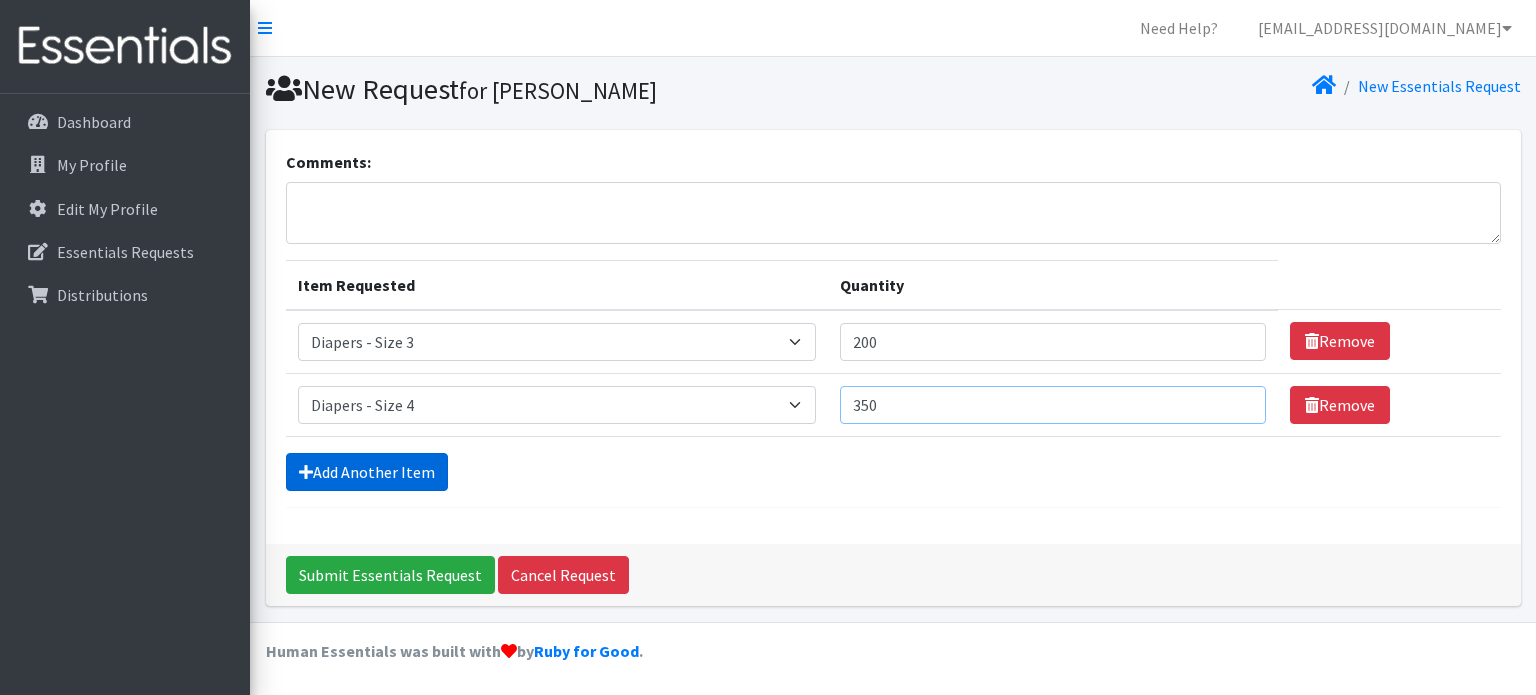 type on "350" 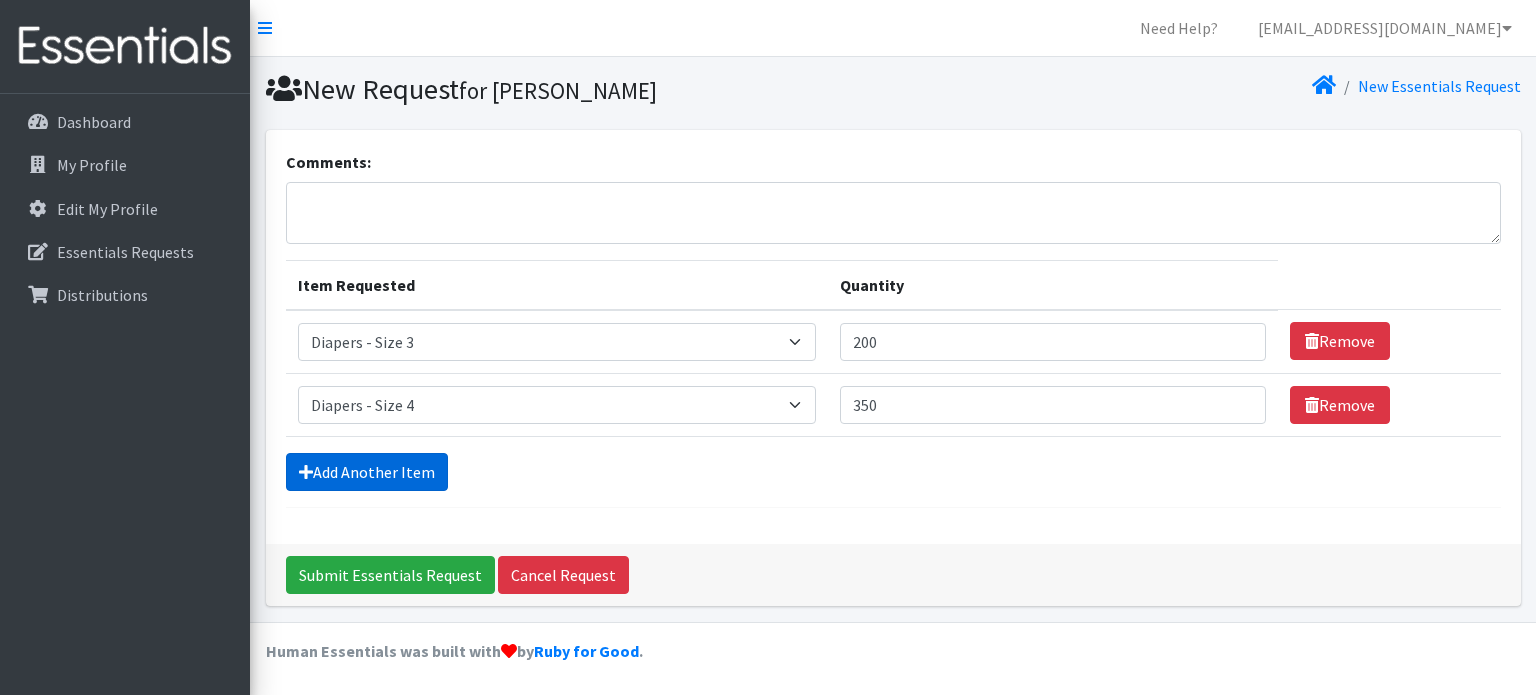 click on "Add Another Item" at bounding box center [367, 472] 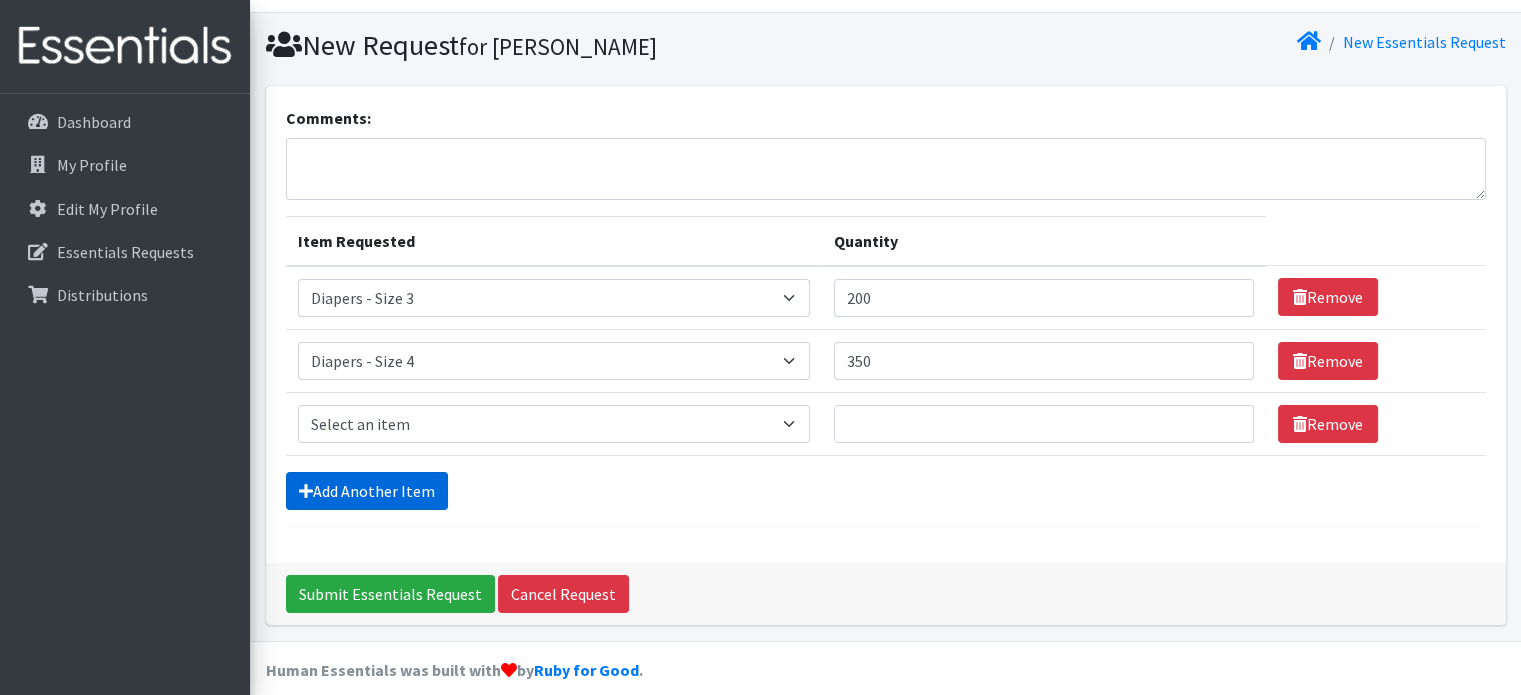 scroll, scrollTop: 61, scrollLeft: 0, axis: vertical 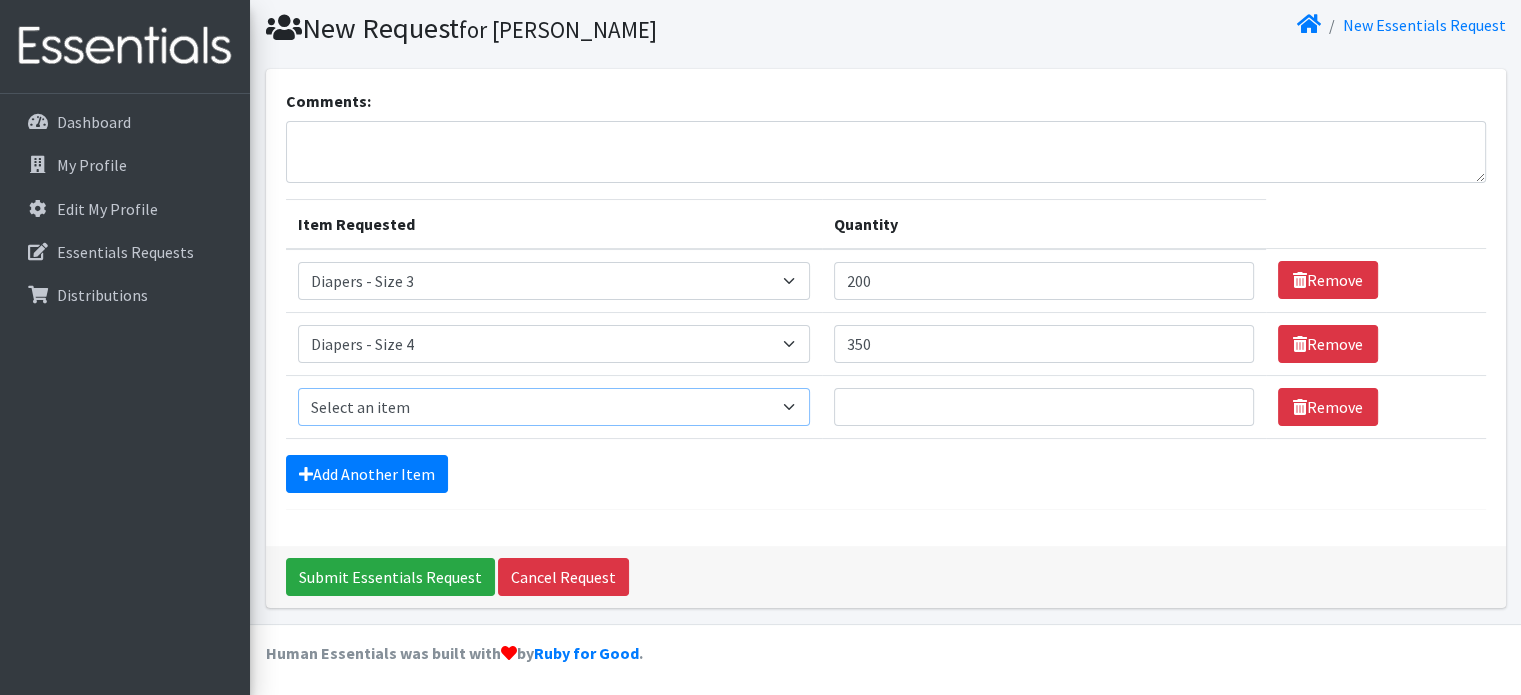 click on "Select an item
Diapers - Newborn
Diapers - Preemie
Diapers - Size 1
Diapers - Size 2
Diapers - Size 3
Diapers - Size 4
Diapers - Size 5
Diapers - Size 6
Diapers - Size 8
Misc - Laundry Detergent
Misc. - Baby Wipes
Misc. - Formula
Misc. - Hygiene Wipes
Misc. - Newborn Girl Swaddle Cotton
Misc. - Newborn Girl Swaddle Fleece
Misc. - Swimmers
Nursing Pad Kit
Period - Menstrual Cup (Post-Birth)
Period - Menstrual Cup (Pre-Birth)
Period - Menstrual Cup (Teen)
Period - Pad Only Kit
Period - Reusable Pad Kit
Period - Reusable Underwear S
Period - Reusable Underwear Teen M
Period - Reusable Underwear Teen XL
Period - Reusable Underwear XL
Period - Reusable Underwear XS
Period - Tampon & Pad Kit
Pull-Ups - 2T-3T Boys
Pull-Ups - 2T-3T Girls
Pull-Ups - 3T-4T Boys
Pull-Ups - 3T-4T Girls
Pull-Ups - 4T-5T Boys
Pull-Ups - 4T-5T Girls
Pull-Ups - 5T - 6T Boys
Pull-Ups - 5T - 6T Girls
Swimmer (M) 20-33lbs
Swimmers (L) >31lbs
Swimmers (S) 13-24lbs" at bounding box center (554, 407) 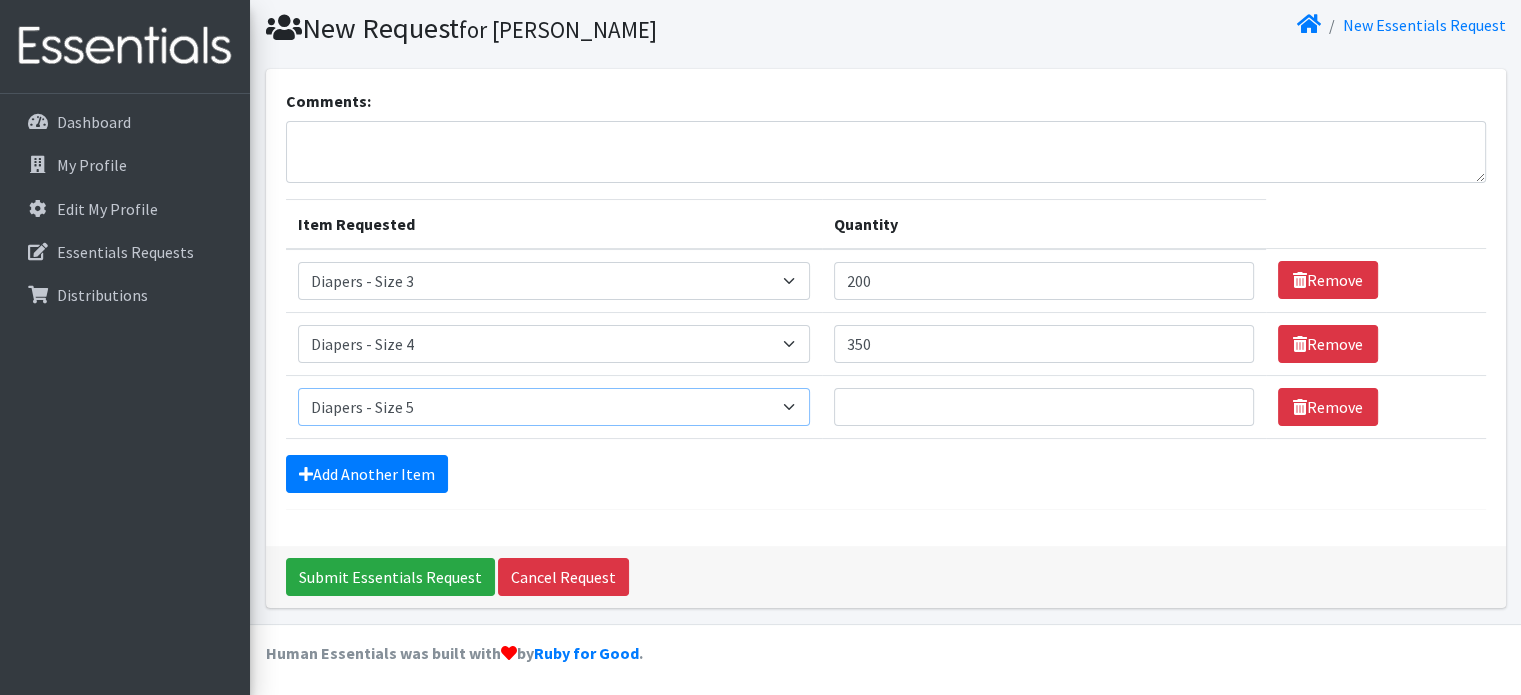 click on "Select an item
Diapers - Newborn
Diapers - Preemie
Diapers - Size 1
Diapers - Size 2
Diapers - Size 3
Diapers - Size 4
Diapers - Size 5
Diapers - Size 6
Diapers - Size 8
Misc - Laundry Detergent
Misc. - Baby Wipes
Misc. - Formula
Misc. - Hygiene Wipes
Misc. - Newborn Girl Swaddle Cotton
Misc. - Newborn Girl Swaddle Fleece
Misc. - Swimmers
Nursing Pad Kit
Period - Menstrual Cup (Post-Birth)
Period - Menstrual Cup (Pre-Birth)
Period - Menstrual Cup (Teen)
Period - Pad Only Kit
Period - Reusable Pad Kit
Period - Reusable Underwear S
Period - Reusable Underwear Teen M
Period - Reusable Underwear Teen XL
Period - Reusable Underwear XL
Period - Reusable Underwear XS
Period - Tampon & Pad Kit
Pull-Ups - 2T-3T Boys
Pull-Ups - 2T-3T Girls
Pull-Ups - 3T-4T Boys
Pull-Ups - 3T-4T Girls
Pull-Ups - 4T-5T Boys
Pull-Ups - 4T-5T Girls
Pull-Ups - 5T - 6T Boys
Pull-Ups - 5T - 6T Girls
Swimmer (M) 20-33lbs
Swimmers (L) >31lbs
Swimmers (S) 13-24lbs" at bounding box center [554, 407] 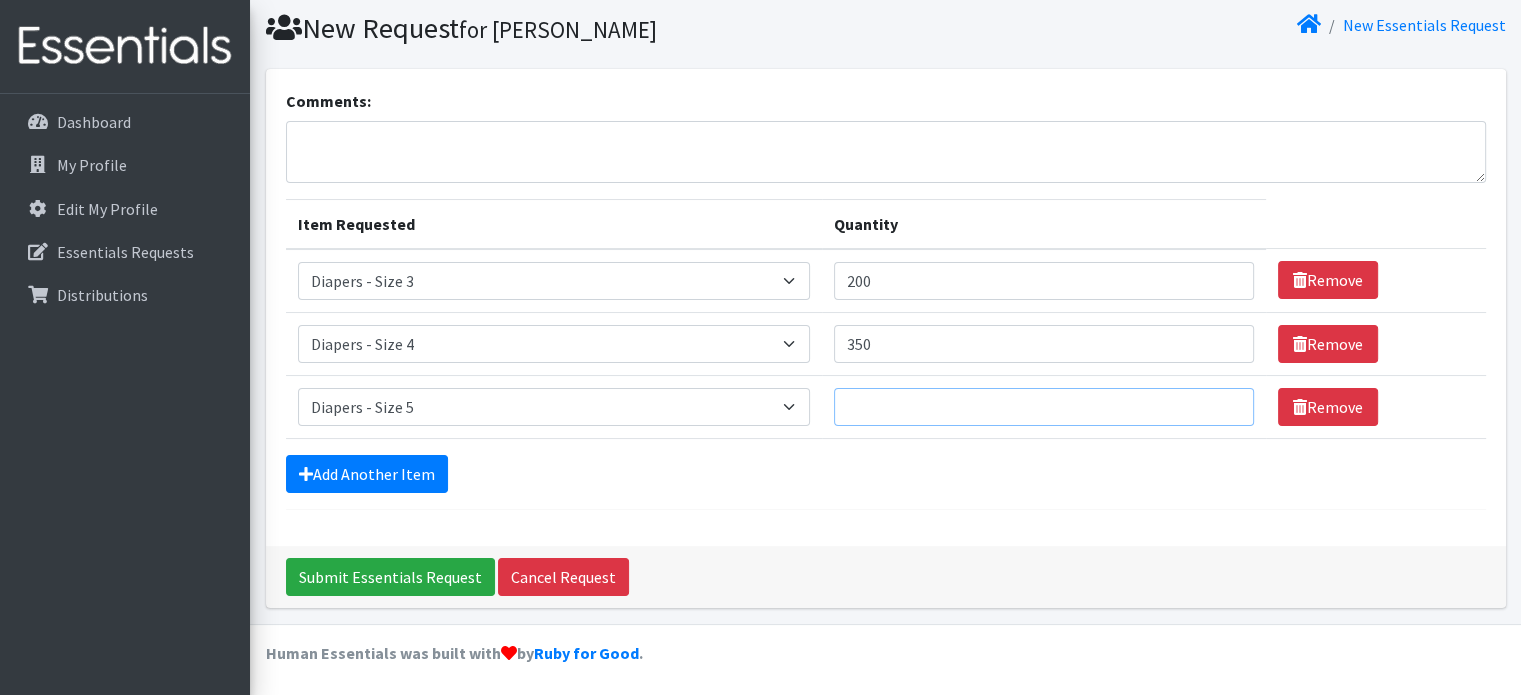 click on "Quantity" at bounding box center (1044, 407) 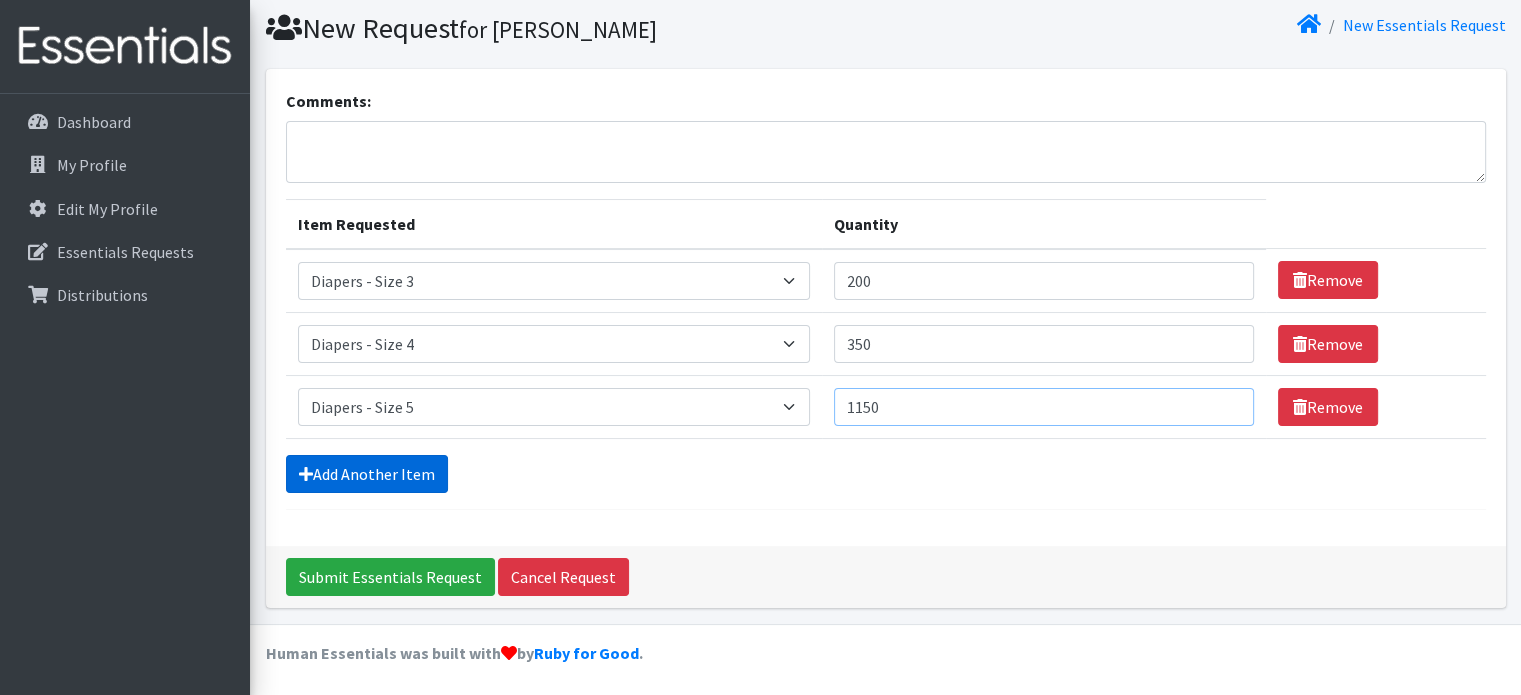 type on "1150" 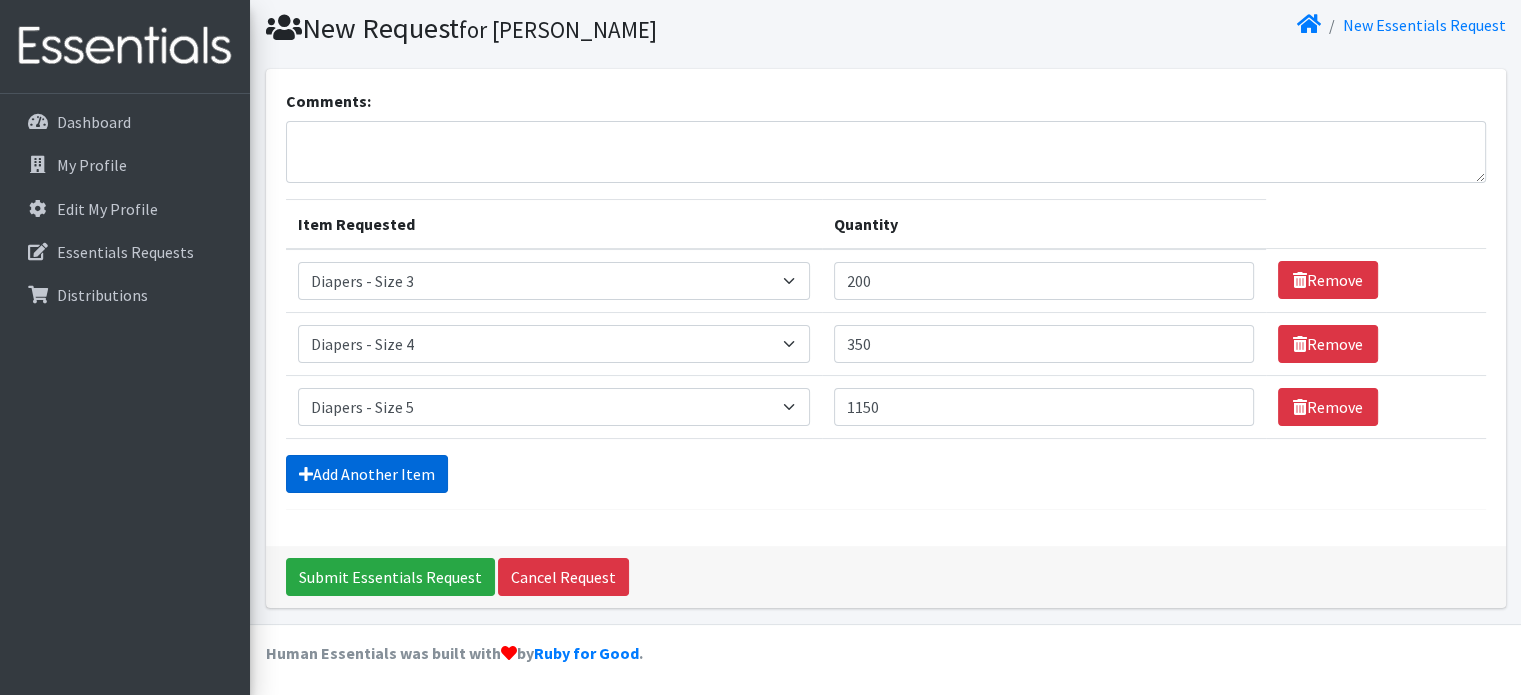 click on "Add Another Item" at bounding box center (367, 474) 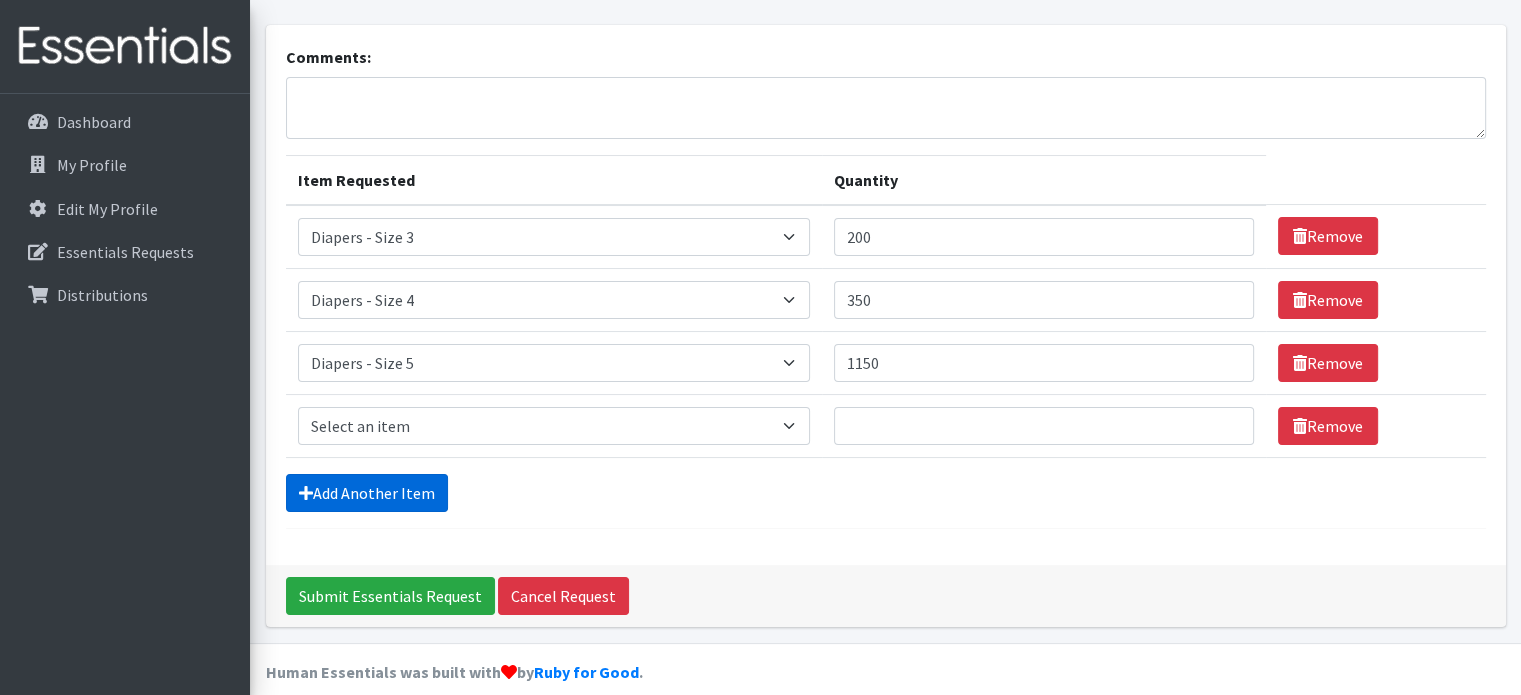 scroll, scrollTop: 124, scrollLeft: 0, axis: vertical 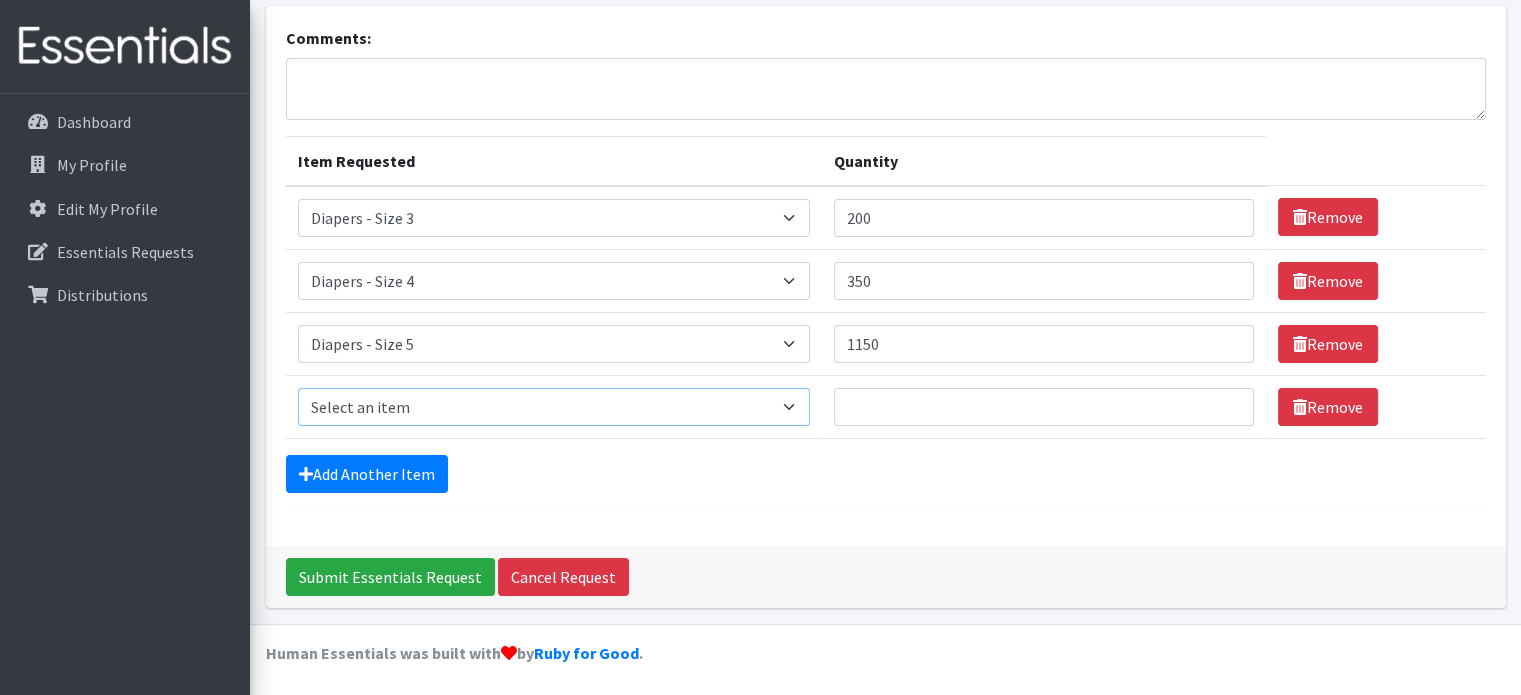 click on "Select an item
Diapers - Newborn
Diapers - Preemie
Diapers - Size 1
Diapers - Size 2
Diapers - Size 3
Diapers - Size 4
Diapers - Size 5
Diapers - Size 6
Diapers - Size 8
Misc - Laundry Detergent
Misc. - Baby Wipes
Misc. - Formula
Misc. - Hygiene Wipes
Misc. - Newborn Girl Swaddle Cotton
Misc. - Newborn Girl Swaddle Fleece
Misc. - Swimmers
Nursing Pad Kit
Period - Menstrual Cup (Post-Birth)
Period - Menstrual Cup (Pre-Birth)
Period - Menstrual Cup (Teen)
Period - Pad Only Kit
Period - Reusable Pad Kit
Period - Reusable Underwear S
Period - Reusable Underwear Teen M
Period - Reusable Underwear Teen XL
Period - Reusable Underwear XL
Period - Reusable Underwear XS
Period - Tampon & Pad Kit
Pull-Ups - 2T-3T Boys
Pull-Ups - 2T-3T Girls
Pull-Ups - 3T-4T Boys
Pull-Ups - 3T-4T Girls
Pull-Ups - 4T-5T Boys
Pull-Ups - 4T-5T Girls
Pull-Ups - 5T - 6T Boys
Pull-Ups - 5T - 6T Girls
Swimmer (M) 20-33lbs
Swimmers (L) >31lbs
Swimmers (S) 13-24lbs" at bounding box center (554, 407) 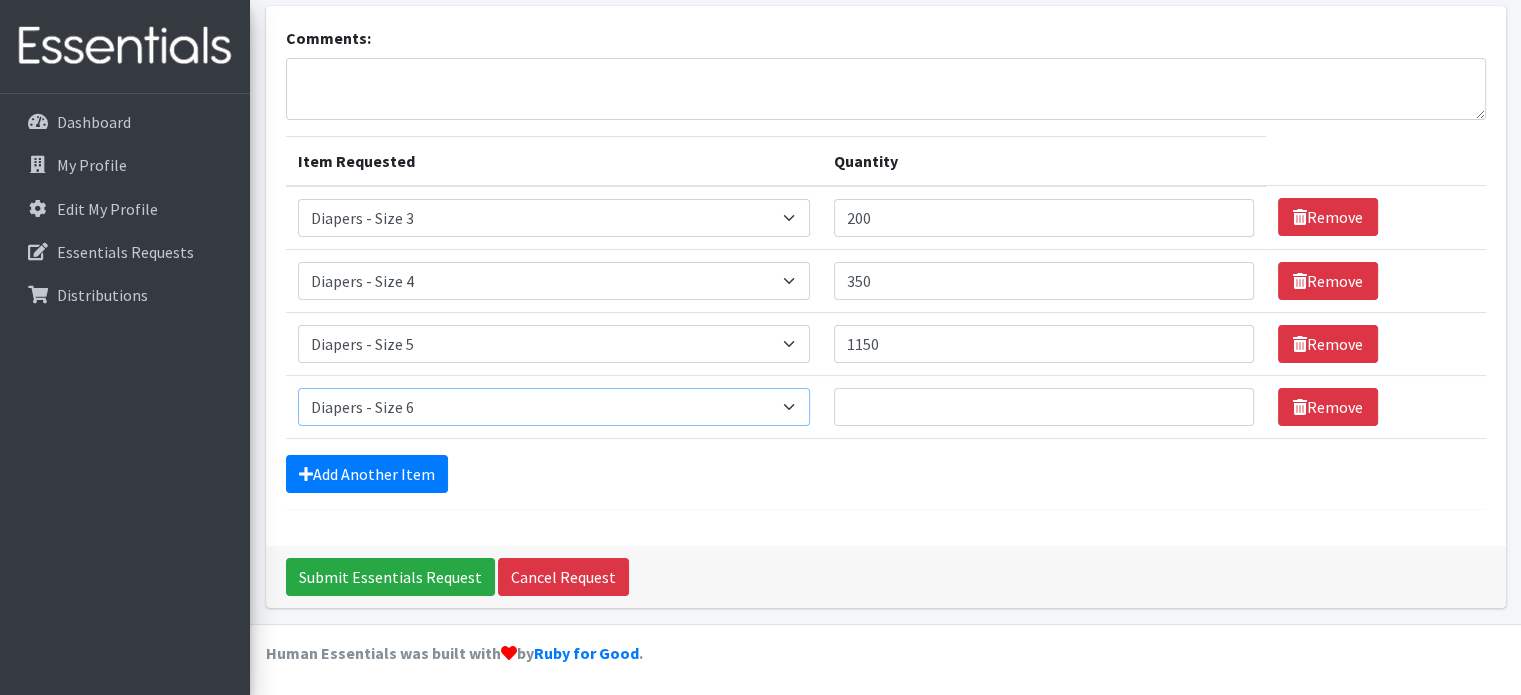 click on "Select an item
Diapers - Newborn
Diapers - Preemie
Diapers - Size 1
Diapers - Size 2
Diapers - Size 3
Diapers - Size 4
Diapers - Size 5
Diapers - Size 6
Diapers - Size 8
Misc - Laundry Detergent
Misc. - Baby Wipes
Misc. - Formula
Misc. - Hygiene Wipes
Misc. - Newborn Girl Swaddle Cotton
Misc. - Newborn Girl Swaddle Fleece
Misc. - Swimmers
Nursing Pad Kit
Period - Menstrual Cup (Post-Birth)
Period - Menstrual Cup (Pre-Birth)
Period - Menstrual Cup (Teen)
Period - Pad Only Kit
Period - Reusable Pad Kit
Period - Reusable Underwear S
Period - Reusable Underwear Teen M
Period - Reusable Underwear Teen XL
Period - Reusable Underwear XL
Period - Reusable Underwear XS
Period - Tampon & Pad Kit
Pull-Ups - 2T-3T Boys
Pull-Ups - 2T-3T Girls
Pull-Ups - 3T-4T Boys
Pull-Ups - 3T-4T Girls
Pull-Ups - 4T-5T Boys
Pull-Ups - 4T-5T Girls
Pull-Ups - 5T - 6T Boys
Pull-Ups - 5T - 6T Girls
Swimmer (M) 20-33lbs
Swimmers (L) >31lbs
Swimmers (S) 13-24lbs" at bounding box center (554, 407) 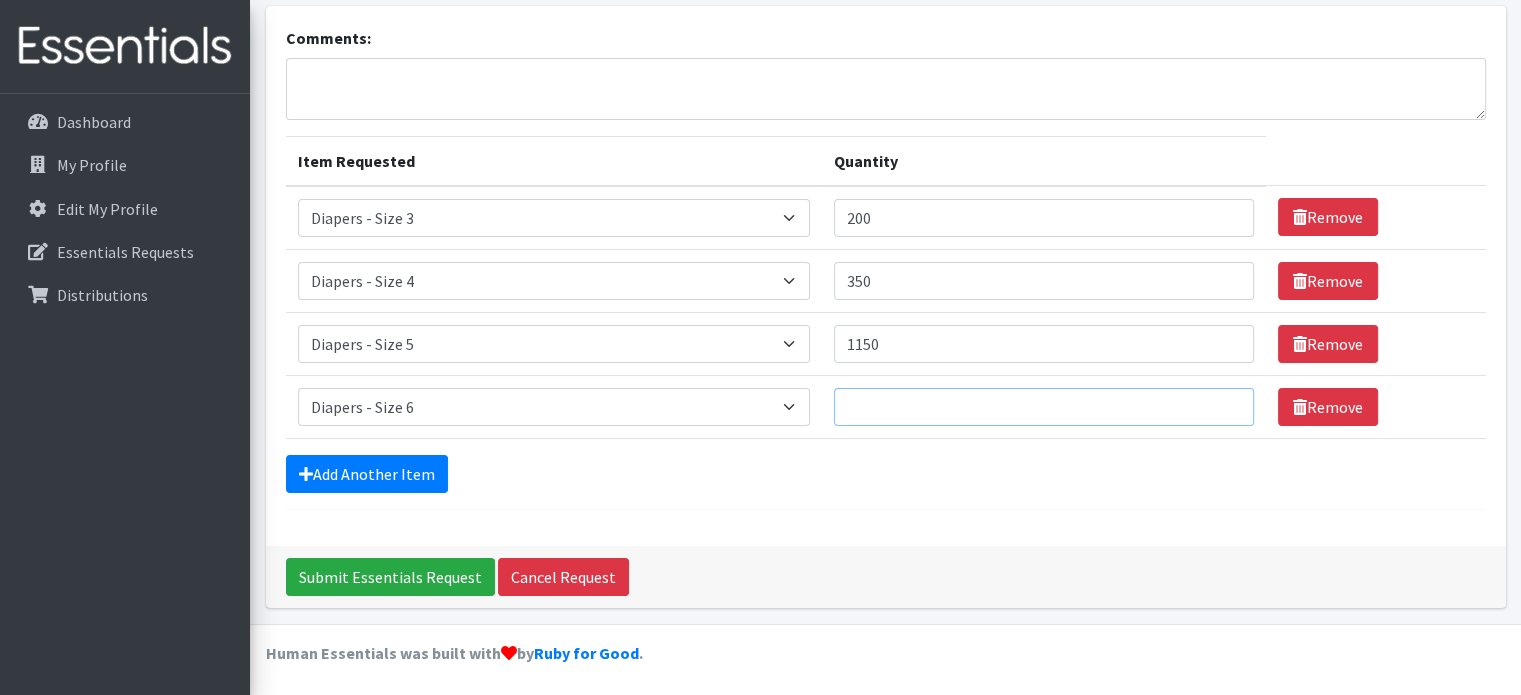 click on "Quantity" at bounding box center (1044, 407) 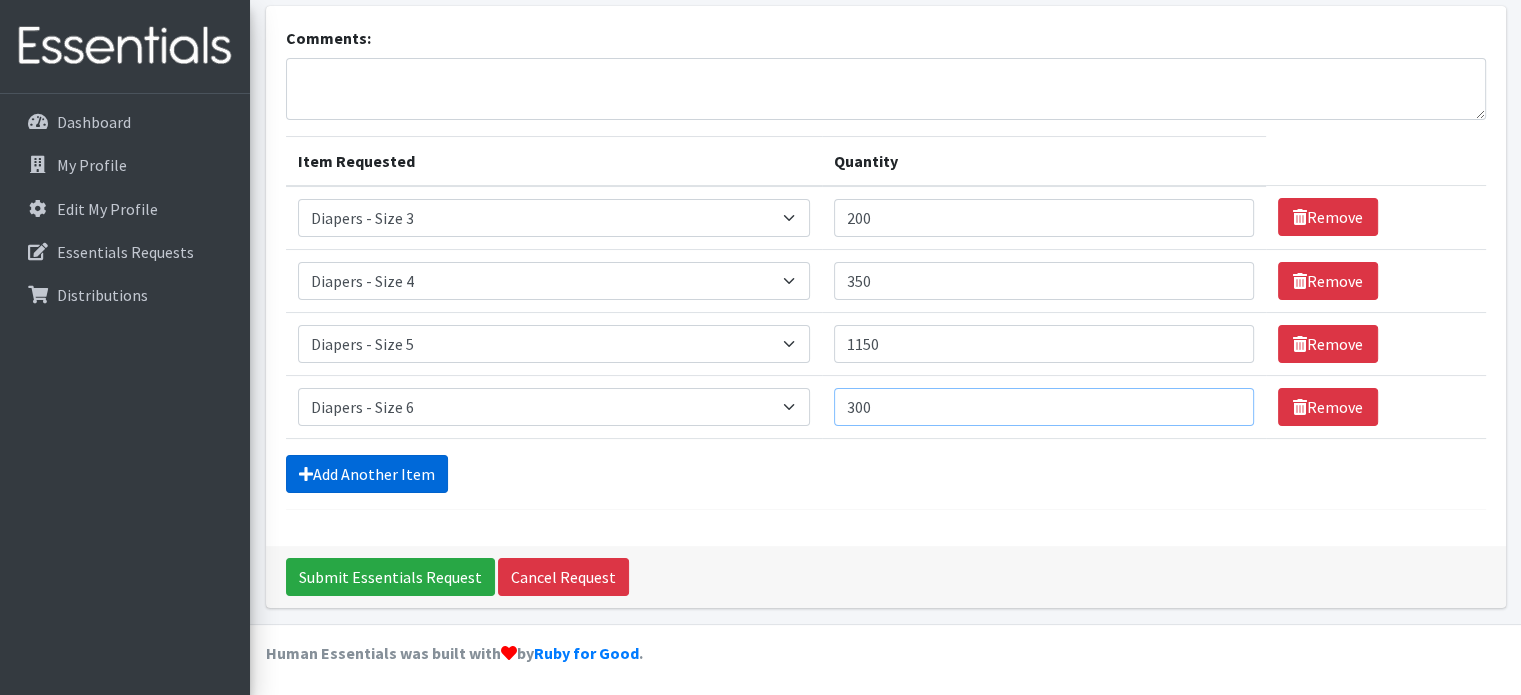 type on "300" 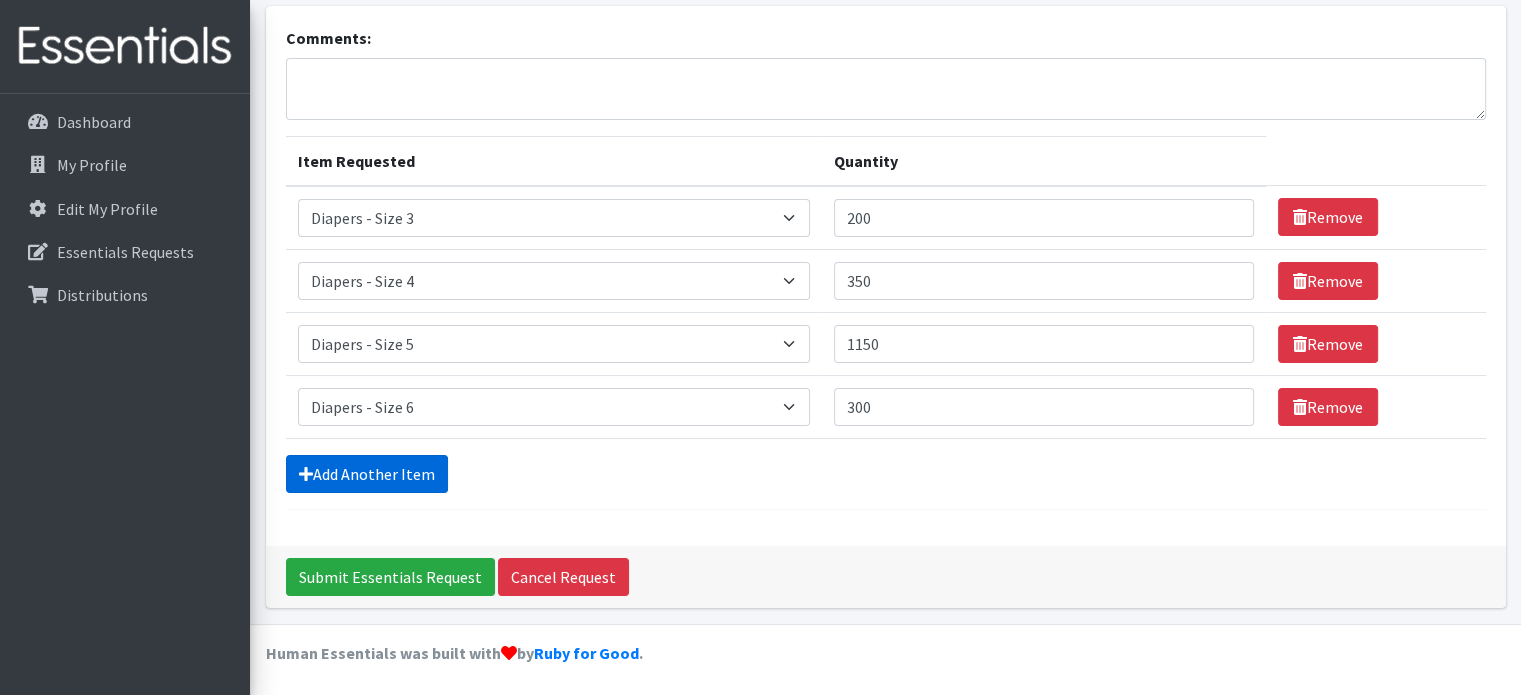 click on "Add Another Item" at bounding box center [367, 474] 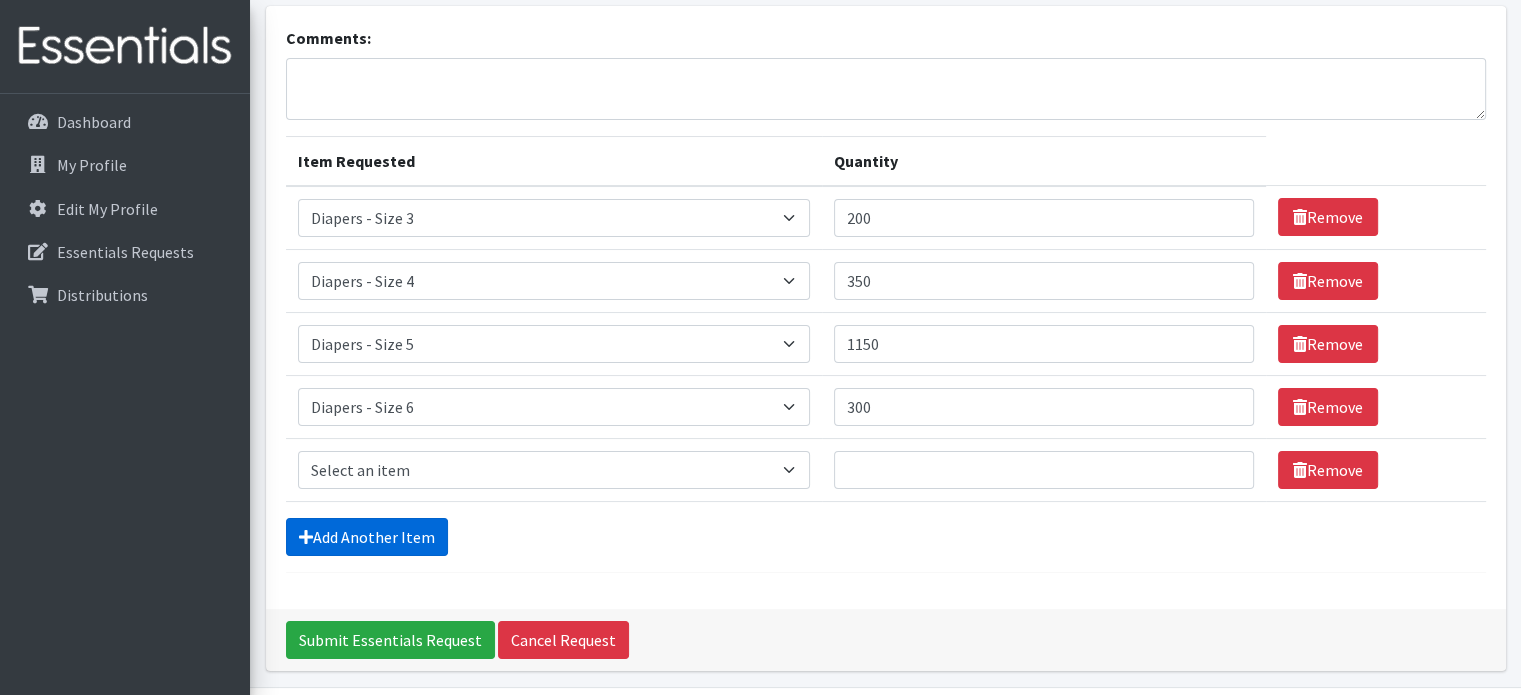 scroll, scrollTop: 187, scrollLeft: 0, axis: vertical 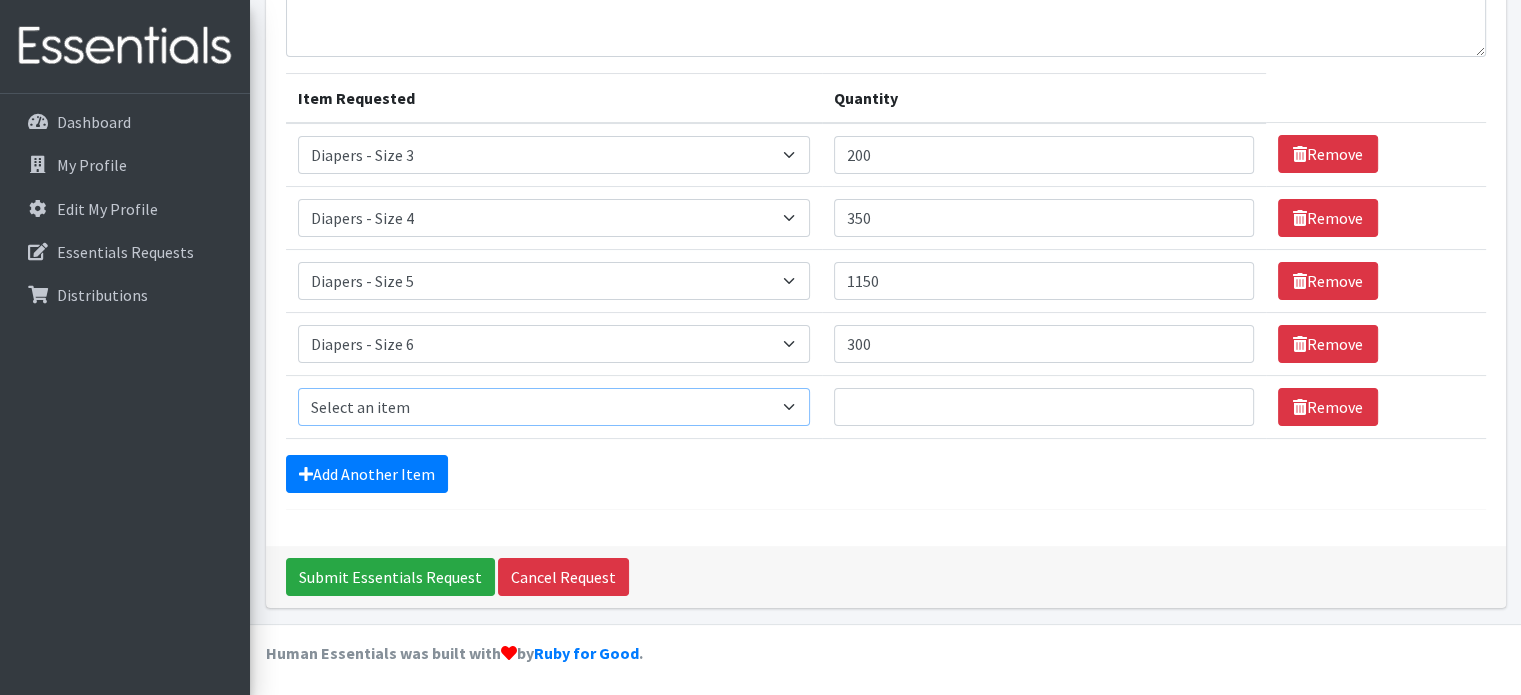 drag, startPoint x: 382, startPoint y: 391, endPoint x: 384, endPoint y: 403, distance: 12.165525 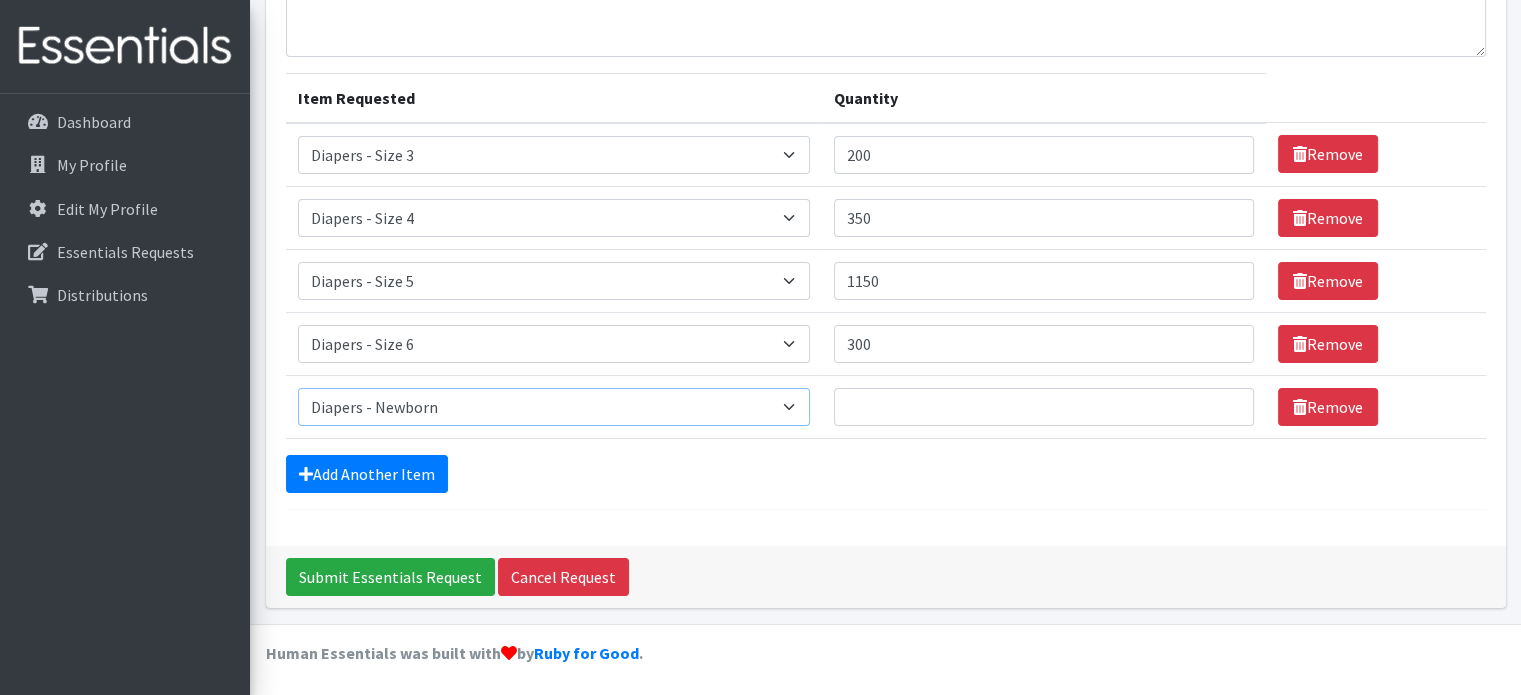 click on "Select an item
Diapers - Newborn
Diapers - Preemie
Diapers - Size 1
Diapers - Size 2
Diapers - Size 3
Diapers - Size 4
Diapers - Size 5
Diapers - Size 6
Diapers - Size 8
Misc - Laundry Detergent
Misc. - Baby Wipes
Misc. - Formula
Misc. - Hygiene Wipes
Misc. - Newborn Girl Swaddle Cotton
Misc. - Newborn Girl Swaddle Fleece
Misc. - Swimmers
Nursing Pad Kit
Period - Menstrual Cup (Post-Birth)
Period - Menstrual Cup (Pre-Birth)
Period - Menstrual Cup (Teen)
Period - Pad Only Kit
Period - Reusable Pad Kit
Period - Reusable Underwear S
Period - Reusable Underwear Teen M
Period - Reusable Underwear Teen XL
Period - Reusable Underwear XL
Period - Reusable Underwear XS
Period - Tampon & Pad Kit
Pull-Ups - 2T-3T Boys
Pull-Ups - 2T-3T Girls
Pull-Ups - 3T-4T Boys
Pull-Ups - 3T-4T Girls
Pull-Ups - 4T-5T Boys
Pull-Ups - 4T-5T Girls
Pull-Ups - 5T - 6T Boys
Pull-Ups - 5T - 6T Girls
Swimmer (M) 20-33lbs
Swimmers (L) >31lbs
Swimmers (S) 13-24lbs" at bounding box center [554, 407] 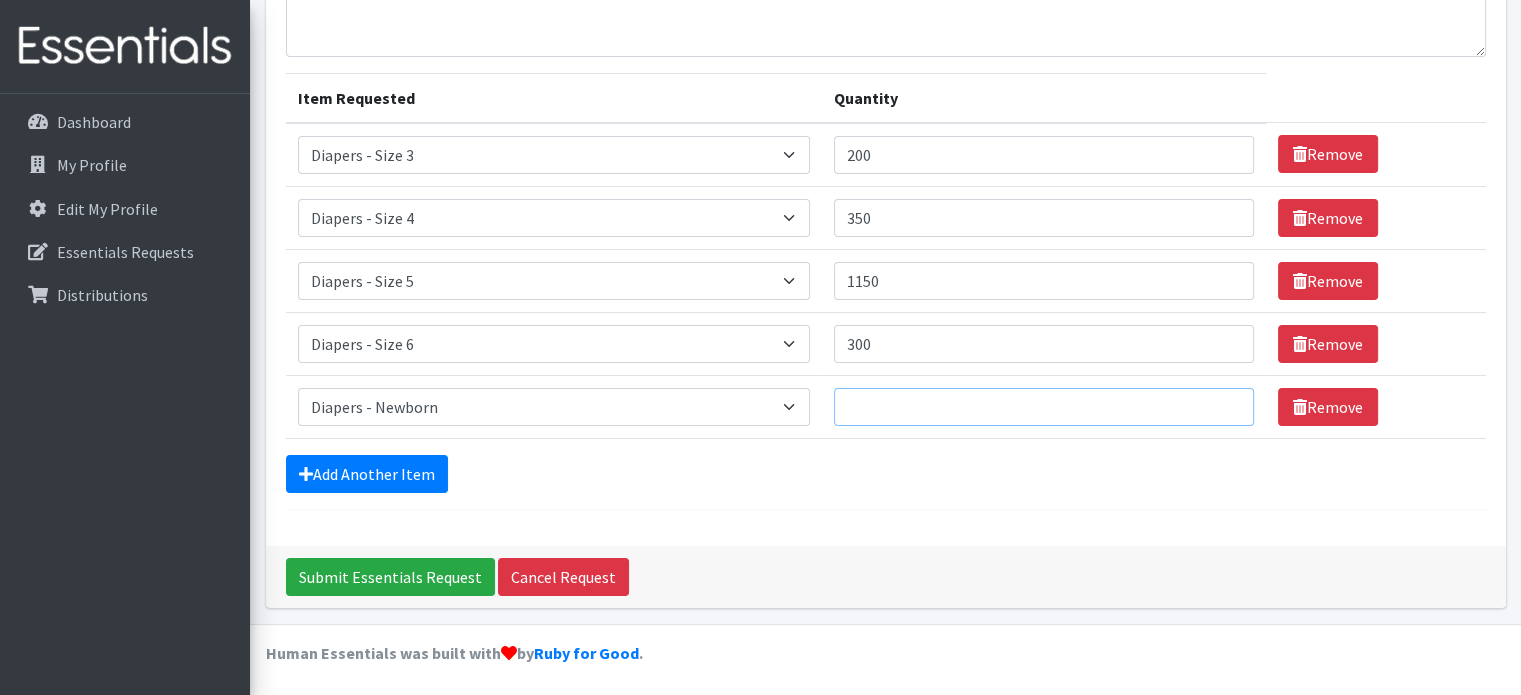 click on "Quantity" at bounding box center (1044, 407) 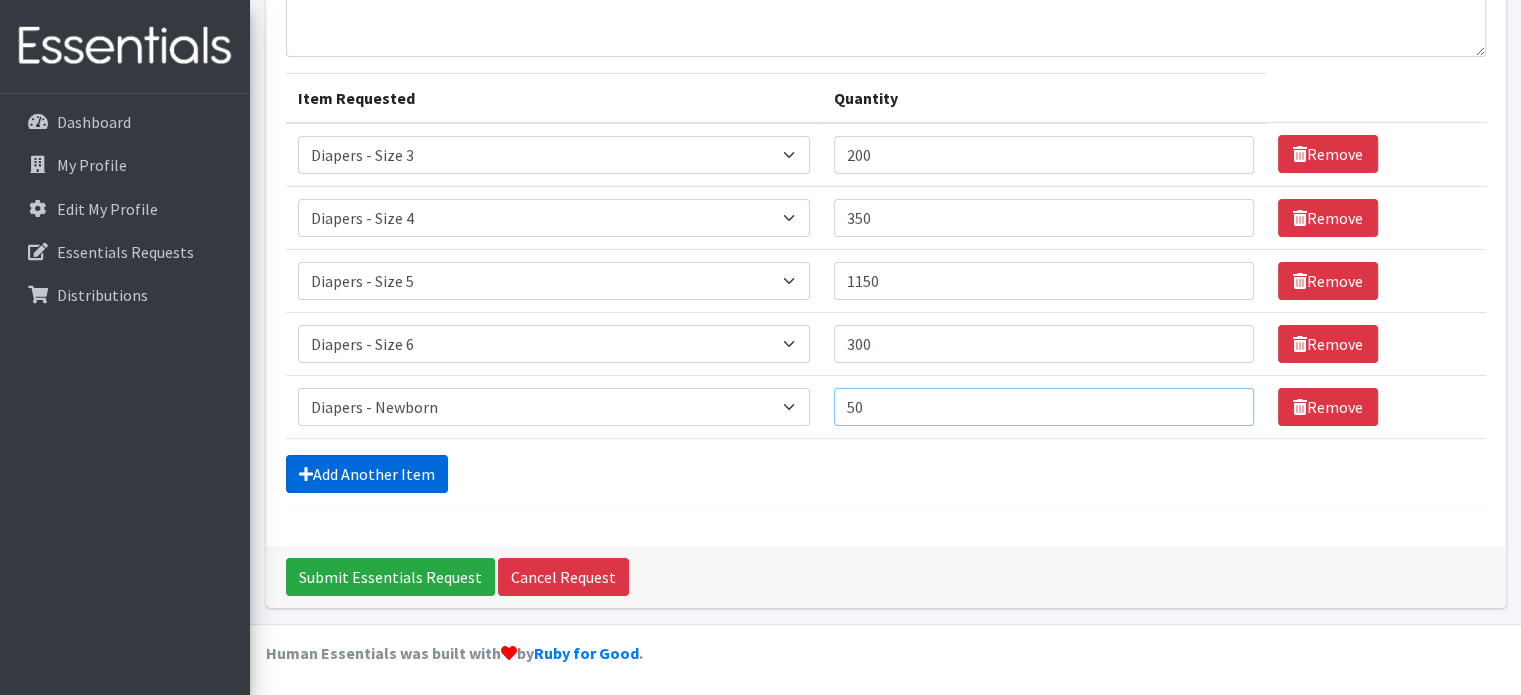 type on "50" 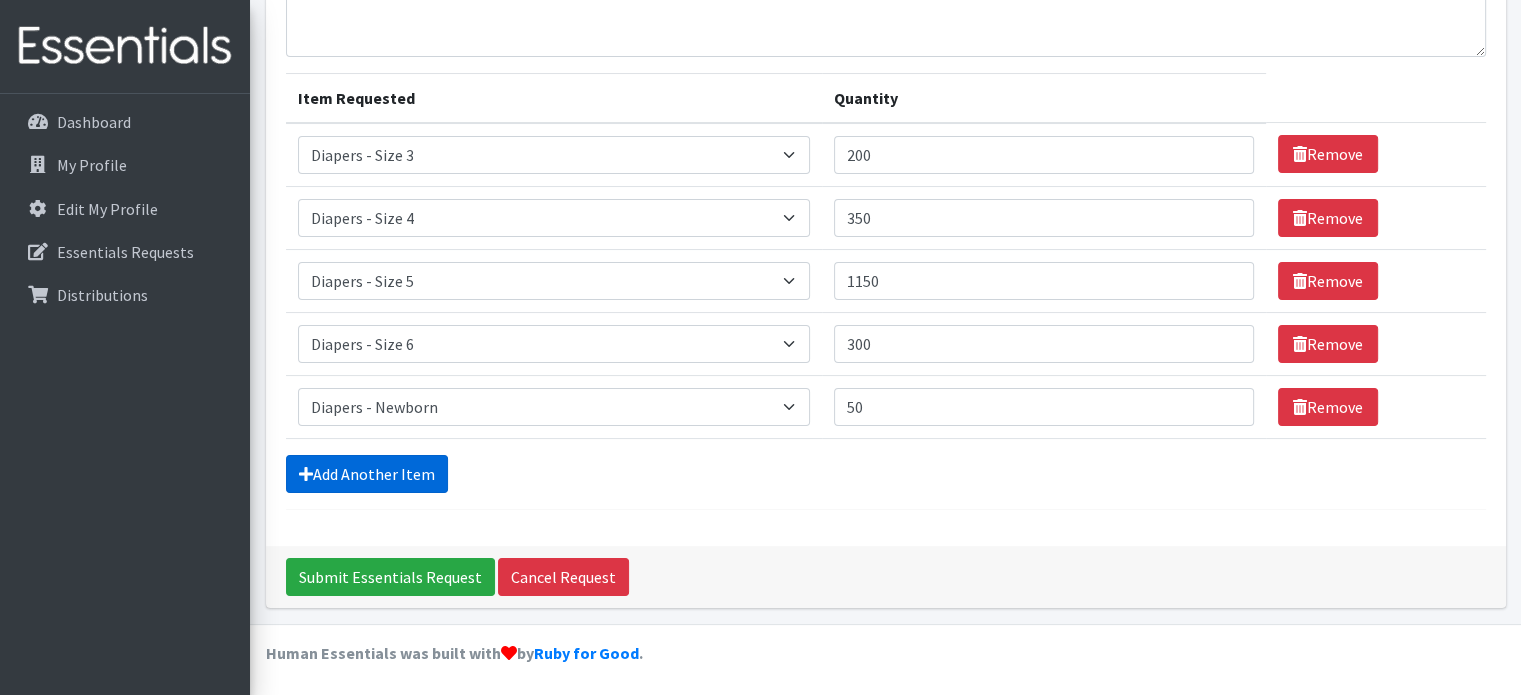 click on "Add Another Item" at bounding box center (367, 474) 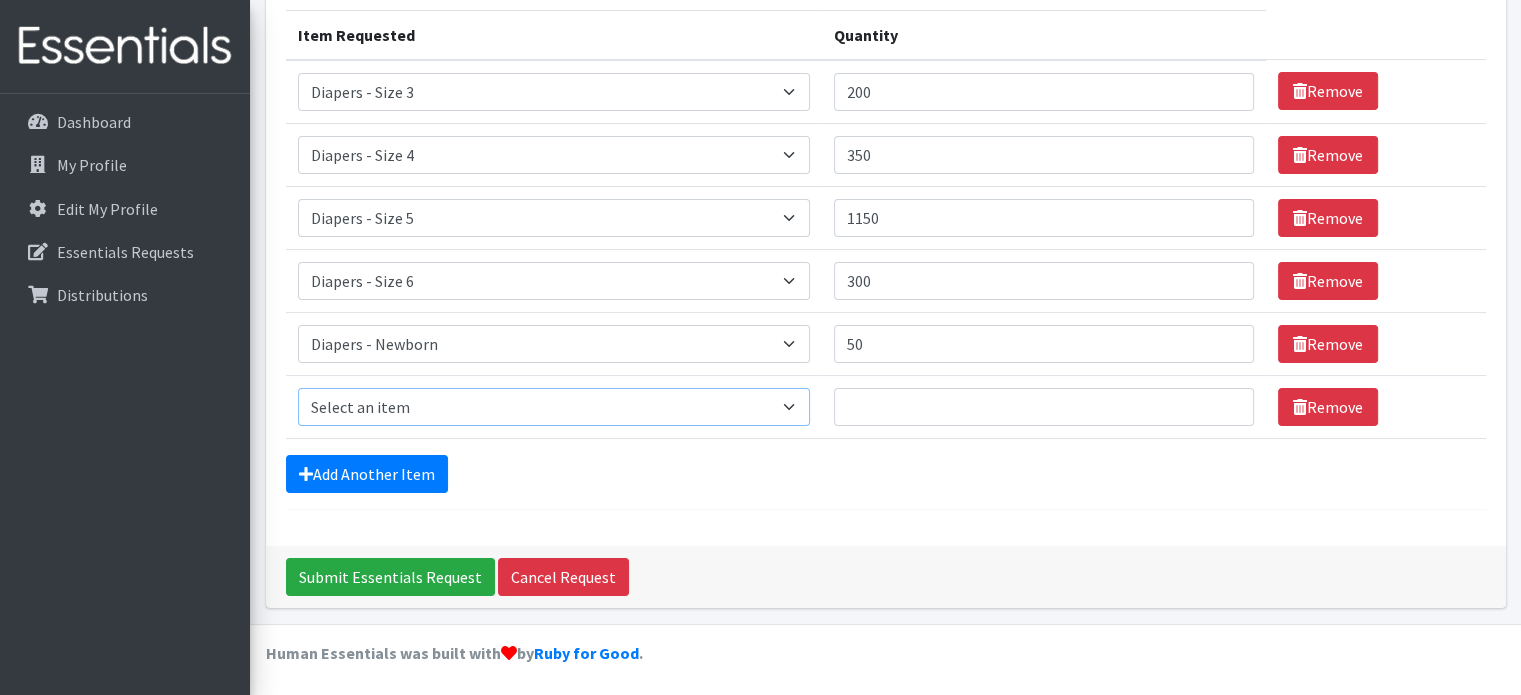 click on "Select an item
Diapers - Newborn
Diapers - Preemie
Diapers - Size 1
Diapers - Size 2
Diapers - Size 3
Diapers - Size 4
Diapers - Size 5
Diapers - Size 6
Diapers - Size 8
Misc - Laundry Detergent
Misc. - Baby Wipes
Misc. - Formula
Misc. - Hygiene Wipes
Misc. - Newborn Girl Swaddle Cotton
Misc. - Newborn Girl Swaddle Fleece
Misc. - Swimmers
Nursing Pad Kit
Period - Menstrual Cup (Post-Birth)
Period - Menstrual Cup (Pre-Birth)
Period - Menstrual Cup (Teen)
Period - Pad Only Kit
Period - Reusable Pad Kit
Period - Reusable Underwear S
Period - Reusable Underwear Teen M
Period - Reusable Underwear Teen XL
Period - Reusable Underwear XL
Period - Reusable Underwear XS
Period - Tampon & Pad Kit
Pull-Ups - 2T-3T Boys
Pull-Ups - 2T-3T Girls
Pull-Ups - 3T-4T Boys
Pull-Ups - 3T-4T Girls
Pull-Ups - 4T-5T Boys
Pull-Ups - 4T-5T Girls
Pull-Ups - 5T - 6T Boys
Pull-Ups - 5T - 6T Girls
Swimmer (M) 20-33lbs
Swimmers (L) >31lbs
Swimmers (S) 13-24lbs" at bounding box center [554, 407] 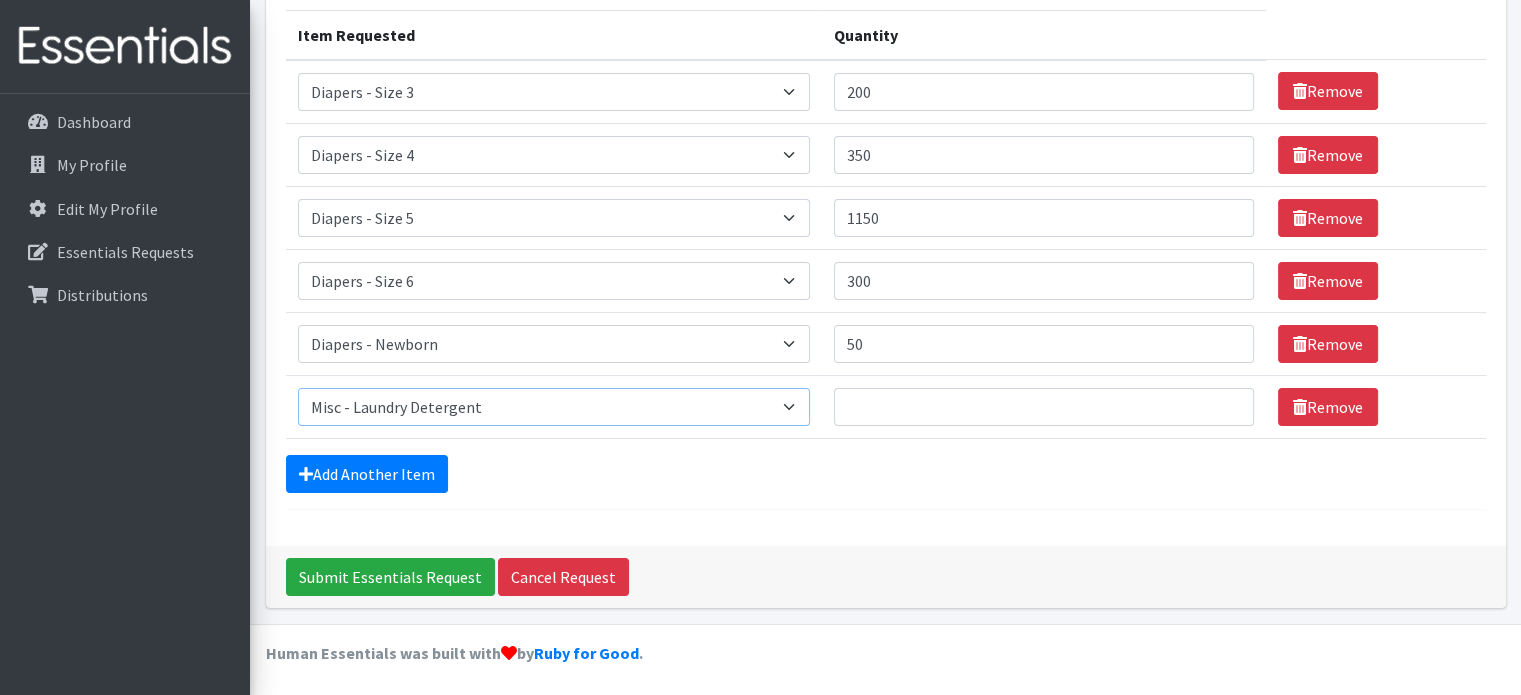 click on "Select an item
Diapers - Newborn
Diapers - Preemie
Diapers - Size 1
Diapers - Size 2
Diapers - Size 3
Diapers - Size 4
Diapers - Size 5
Diapers - Size 6
Diapers - Size 8
Misc - Laundry Detergent
Misc. - Baby Wipes
Misc. - Formula
Misc. - Hygiene Wipes
Misc. - Newborn Girl Swaddle Cotton
Misc. - Newborn Girl Swaddle Fleece
Misc. - Swimmers
Nursing Pad Kit
Period - Menstrual Cup (Post-Birth)
Period - Menstrual Cup (Pre-Birth)
Period - Menstrual Cup (Teen)
Period - Pad Only Kit
Period - Reusable Pad Kit
Period - Reusable Underwear S
Period - Reusable Underwear Teen M
Period - Reusable Underwear Teen XL
Period - Reusable Underwear XL
Period - Reusable Underwear XS
Period - Tampon & Pad Kit
Pull-Ups - 2T-3T Boys
Pull-Ups - 2T-3T Girls
Pull-Ups - 3T-4T Boys
Pull-Ups - 3T-4T Girls
Pull-Ups - 4T-5T Boys
Pull-Ups - 4T-5T Girls
Pull-Ups - 5T - 6T Boys
Pull-Ups - 5T - 6T Girls
Swimmer (M) 20-33lbs
Swimmers (L) >31lbs
Swimmers (S) 13-24lbs" at bounding box center [554, 407] 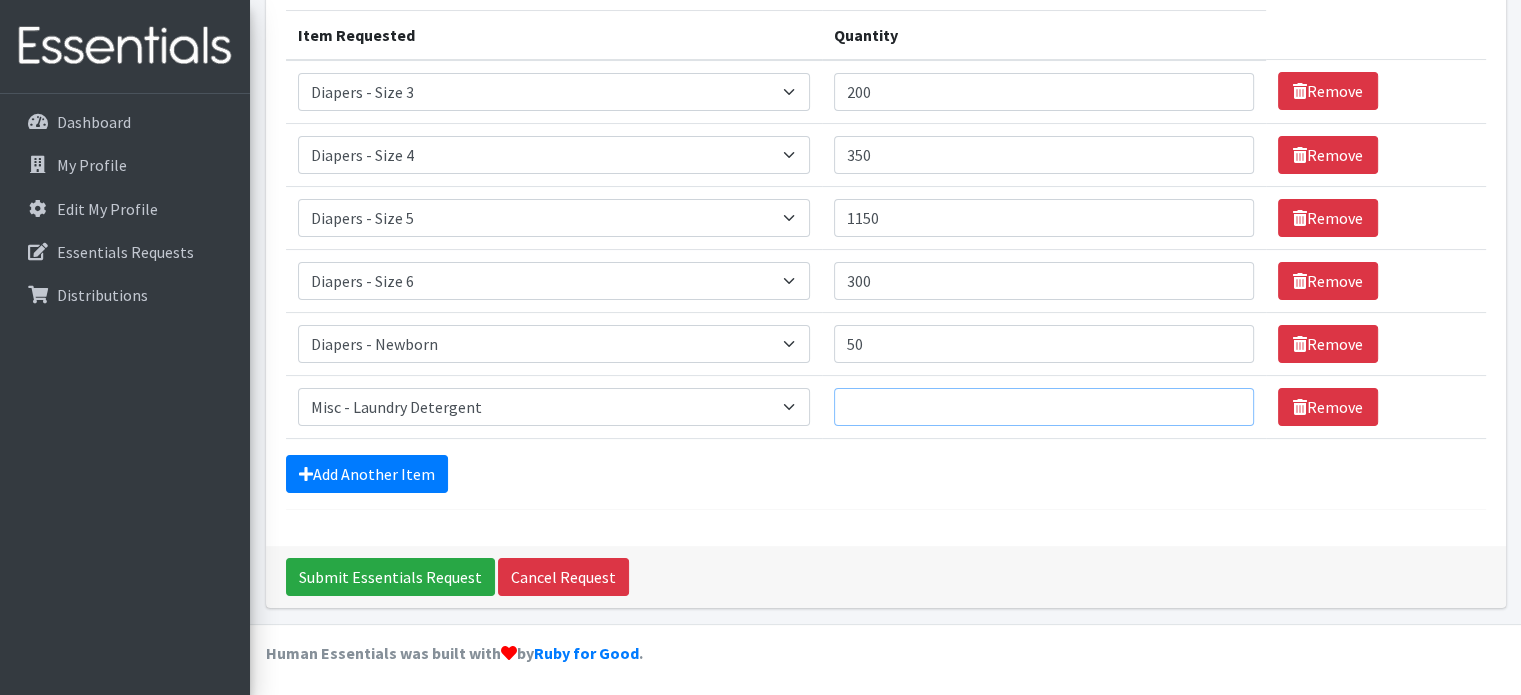 click on "Quantity" at bounding box center (1044, 407) 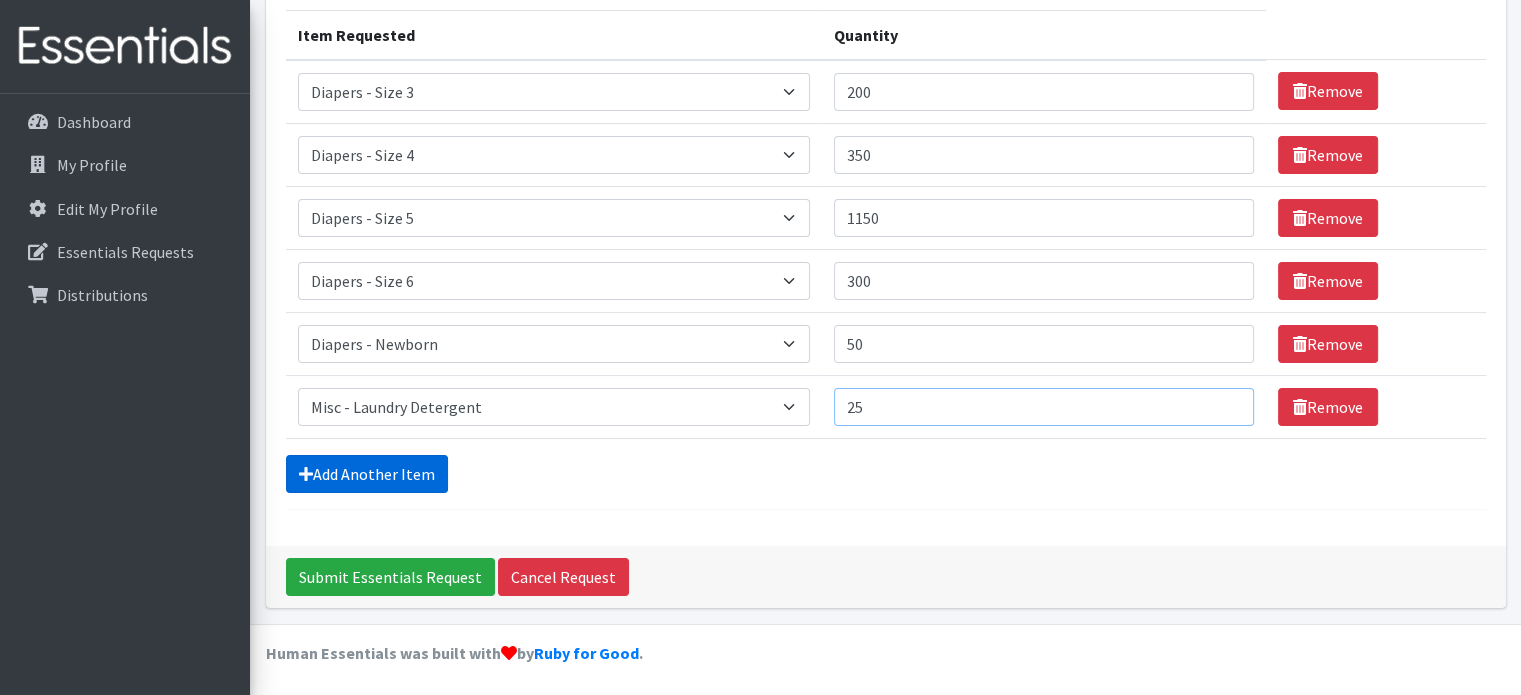 type on "25" 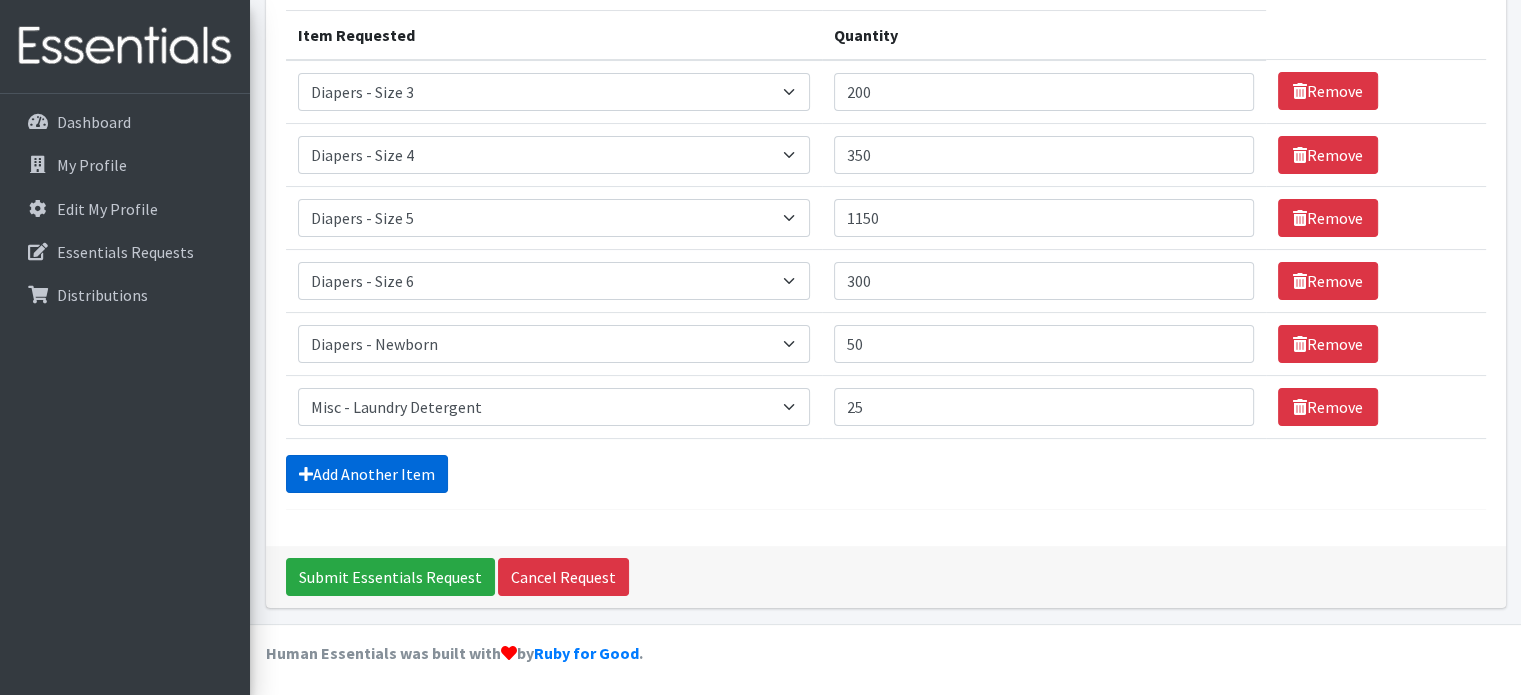 click at bounding box center (306, 474) 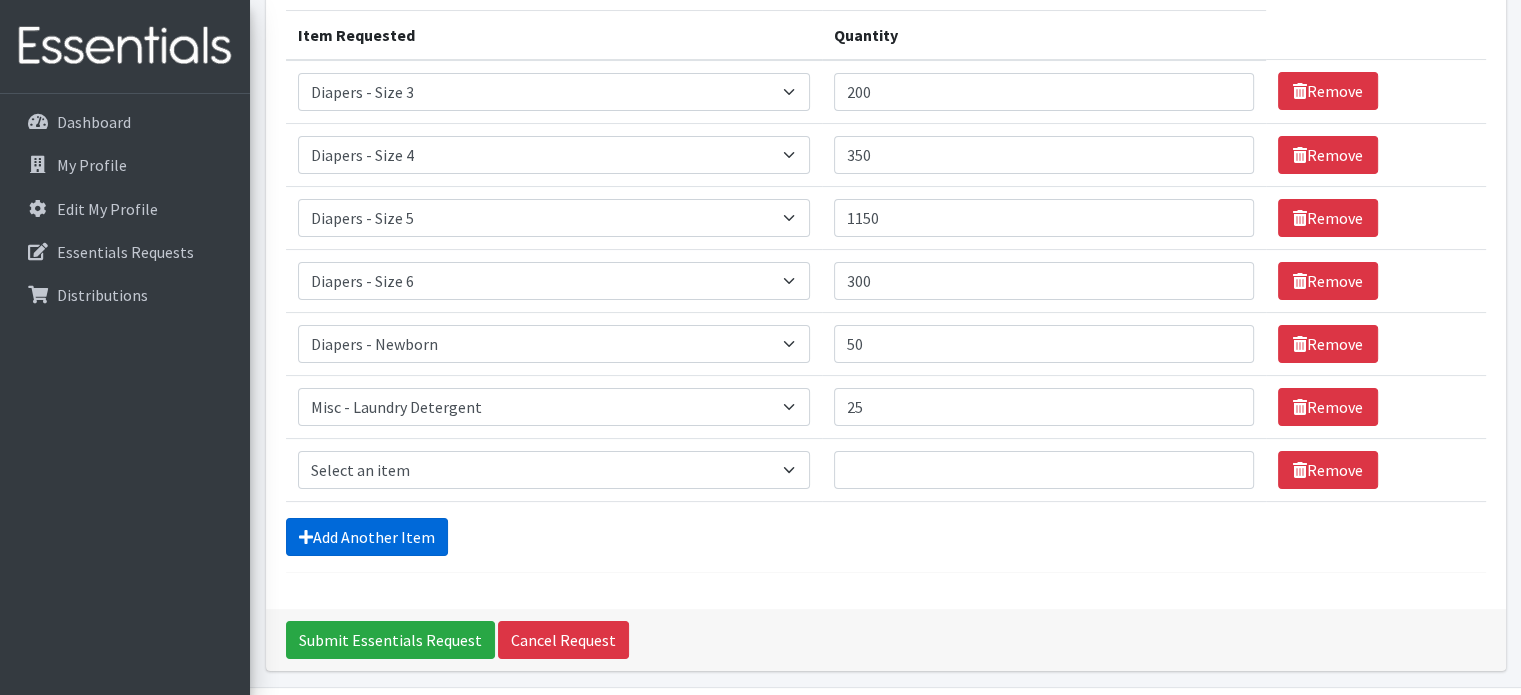 scroll, scrollTop: 312, scrollLeft: 0, axis: vertical 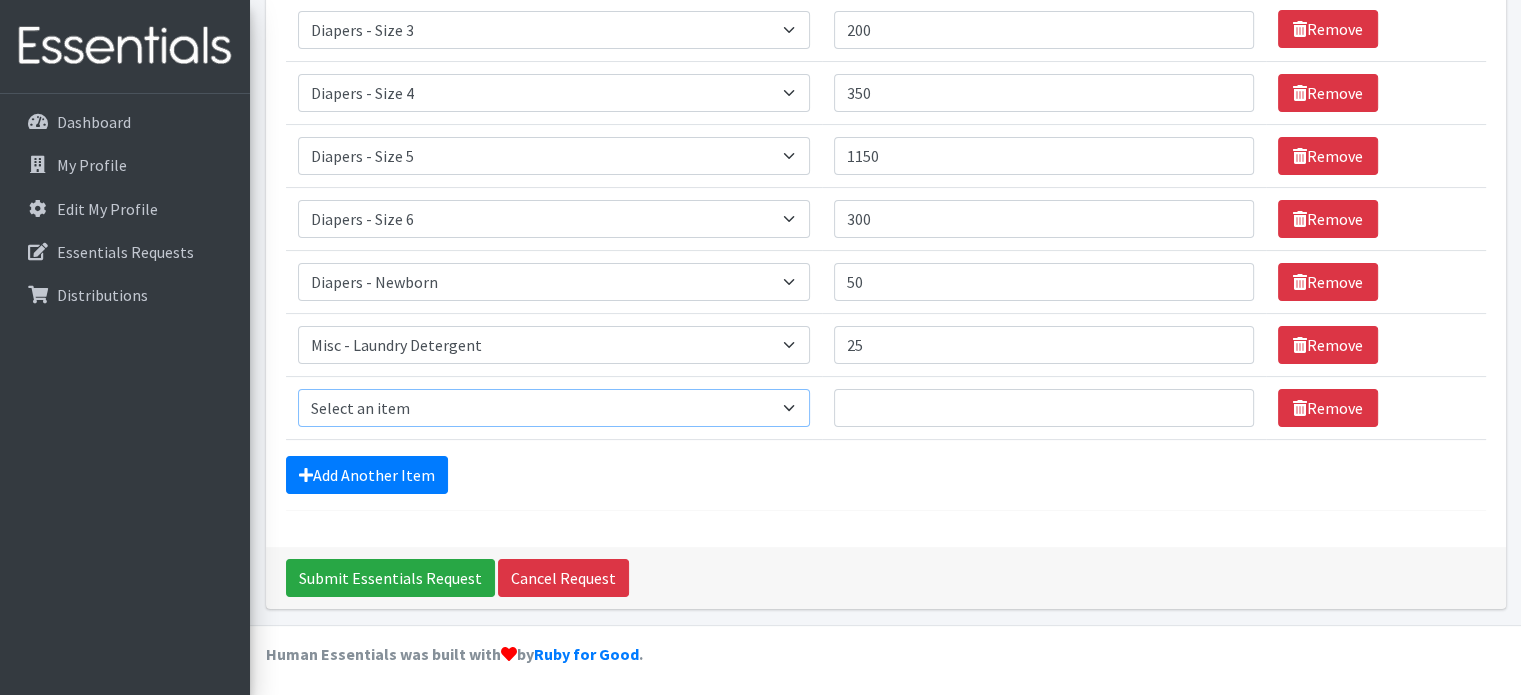 drag, startPoint x: 403, startPoint y: 405, endPoint x: 414, endPoint y: 406, distance: 11.045361 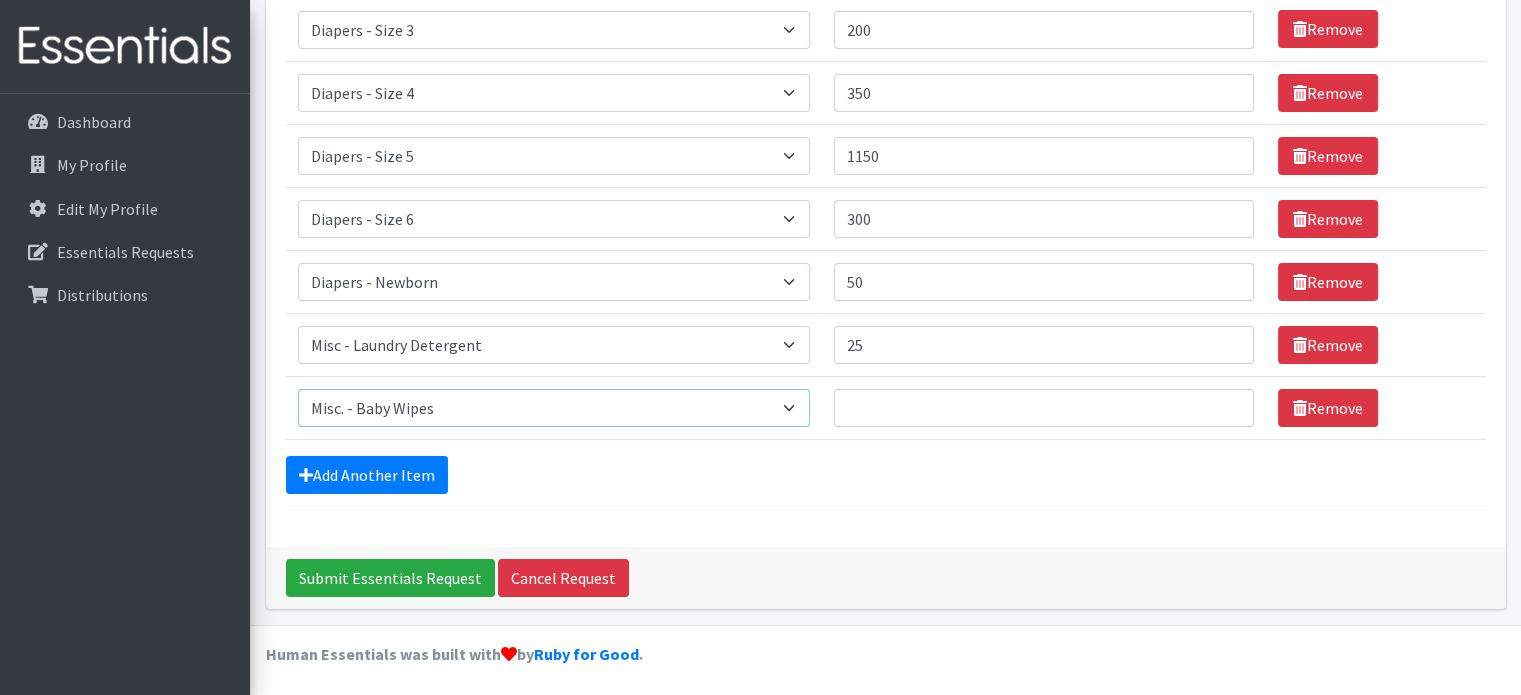 click on "Select an item
Diapers - Newborn
Diapers - Preemie
Diapers - Size 1
Diapers - Size 2
Diapers - Size 3
Diapers - Size 4
Diapers - Size 5
Diapers - Size 6
Diapers - Size 8
Misc - Laundry Detergent
Misc. - Baby Wipes
Misc. - Formula
Misc. - Hygiene Wipes
Misc. - Newborn Girl Swaddle Cotton
Misc. - Newborn Girl Swaddle Fleece
Misc. - Swimmers
Nursing Pad Kit
Period - Menstrual Cup (Post-Birth)
Period - Menstrual Cup (Pre-Birth)
Period - Menstrual Cup (Teen)
Period - Pad Only Kit
Period - Reusable Pad Kit
Period - Reusable Underwear S
Period - Reusable Underwear Teen M
Period - Reusable Underwear Teen XL
Period - Reusable Underwear XL
Period - Reusable Underwear XS
Period - Tampon & Pad Kit
Pull-Ups - 2T-3T Boys
Pull-Ups - 2T-3T Girls
Pull-Ups - 3T-4T Boys
Pull-Ups - 3T-4T Girls
Pull-Ups - 4T-5T Boys
Pull-Ups - 4T-5T Girls
Pull-Ups - 5T - 6T Boys
Pull-Ups - 5T - 6T Girls
Swimmer (M) 20-33lbs
Swimmers (L) >31lbs
Swimmers (S) 13-24lbs" at bounding box center [554, 408] 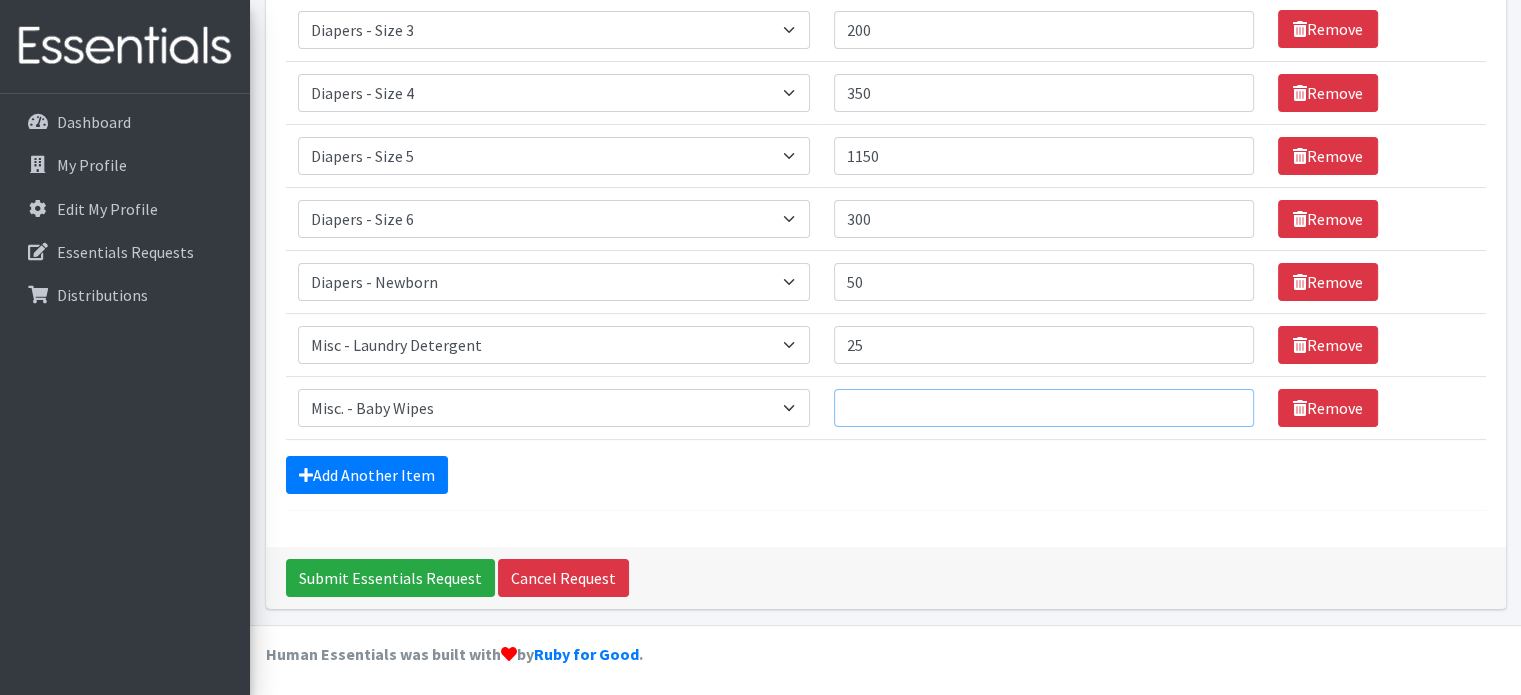 click on "Quantity" at bounding box center [1044, 408] 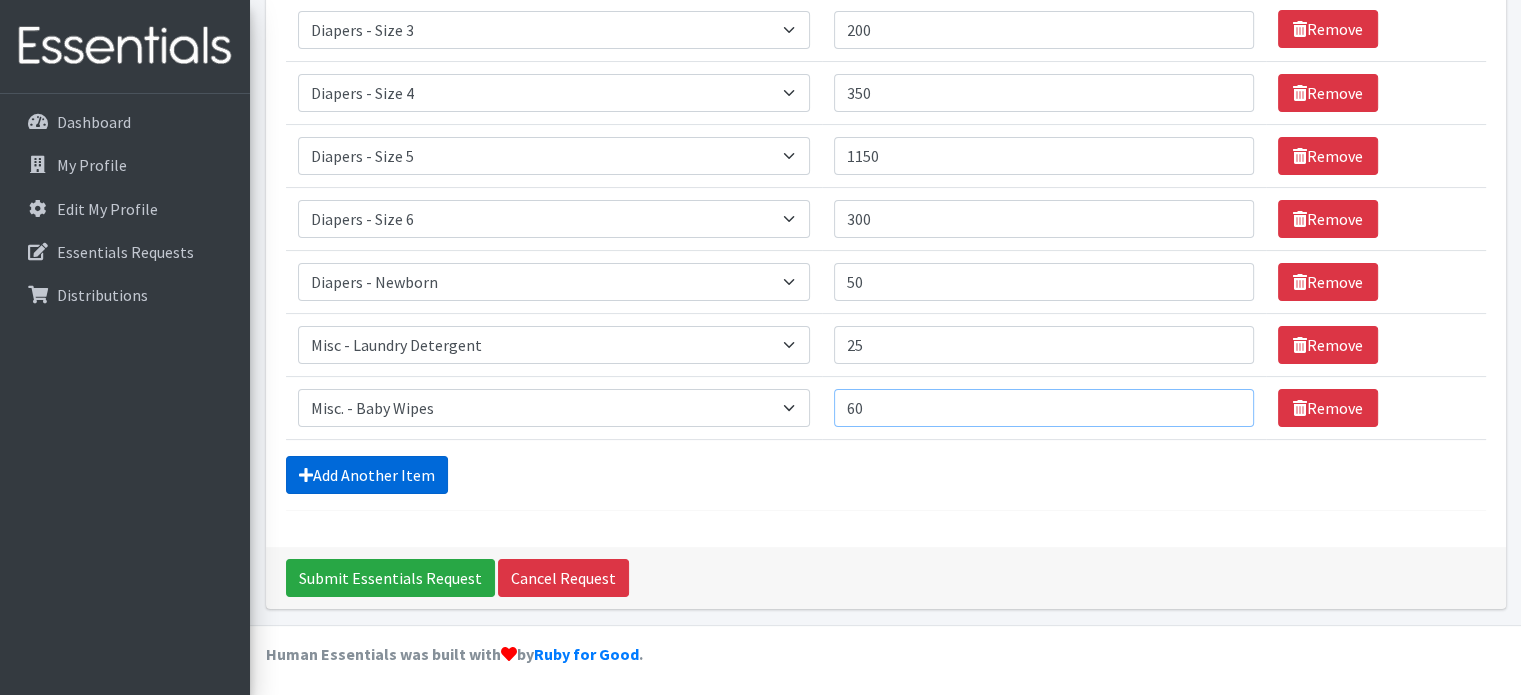 type on "60" 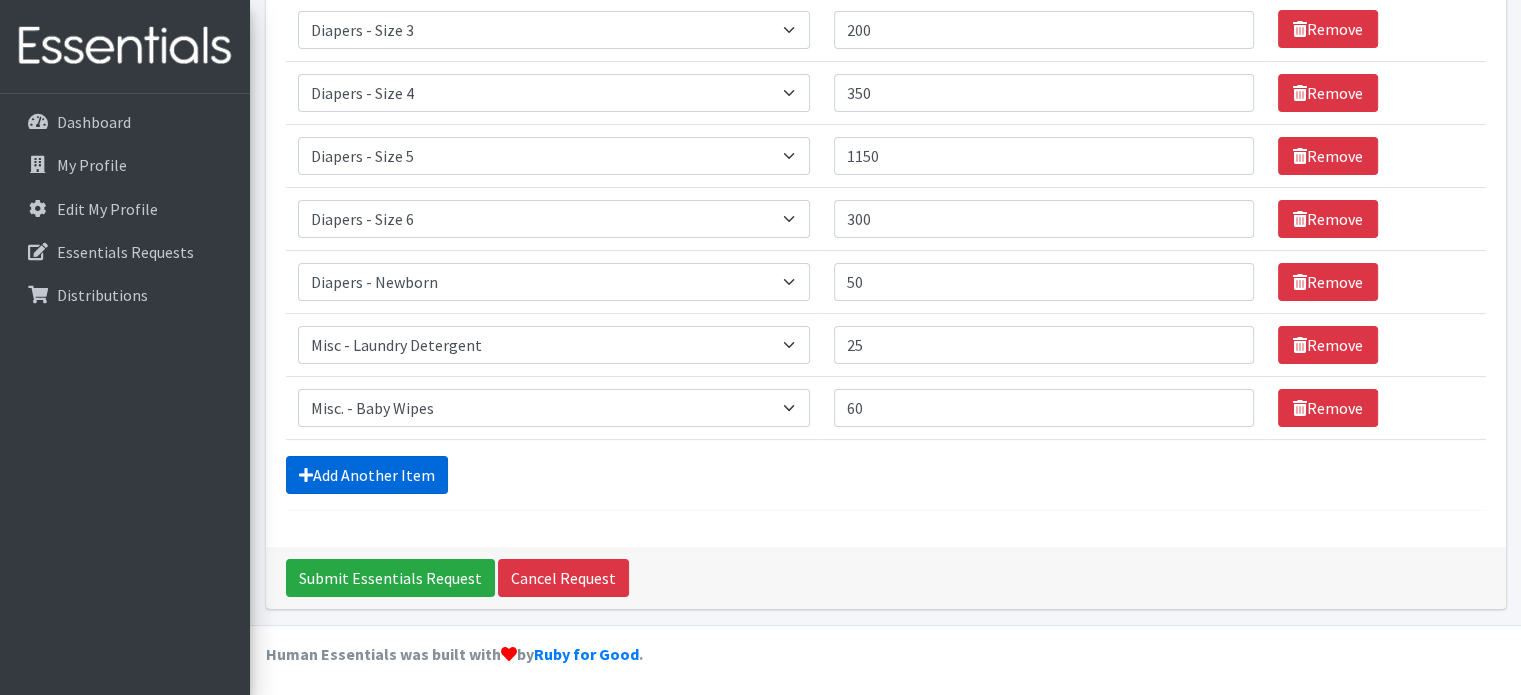 click on "Add Another Item" at bounding box center [367, 475] 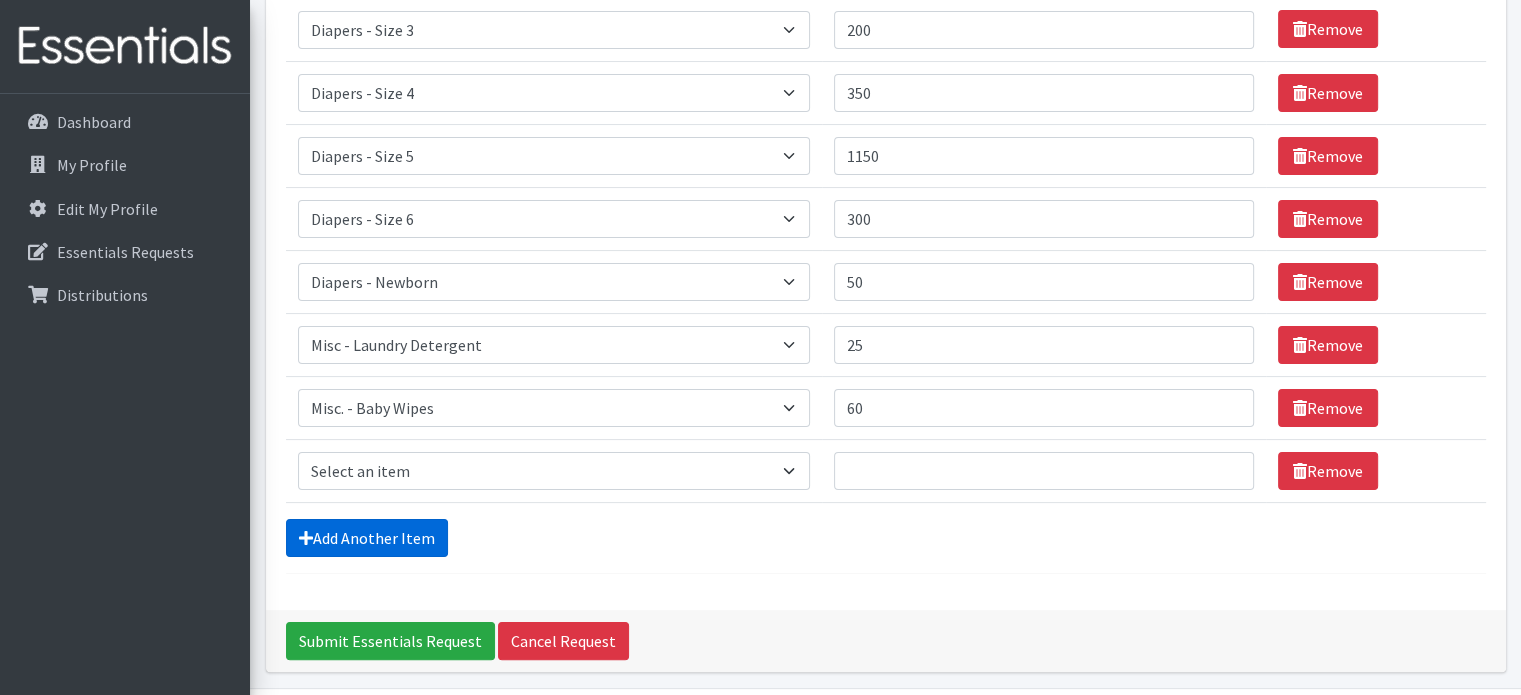scroll, scrollTop: 376, scrollLeft: 0, axis: vertical 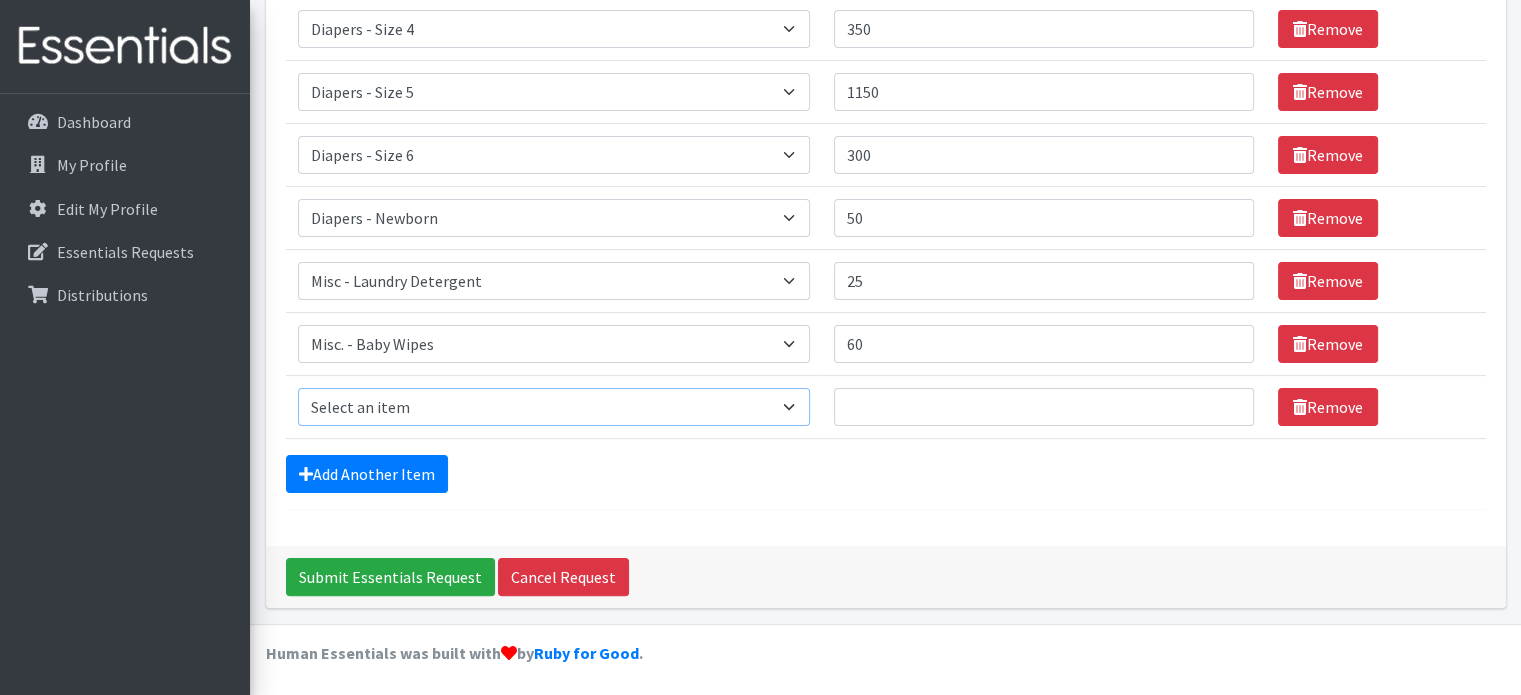 drag, startPoint x: 385, startPoint y: 395, endPoint x: 409, endPoint y: 385, distance: 26 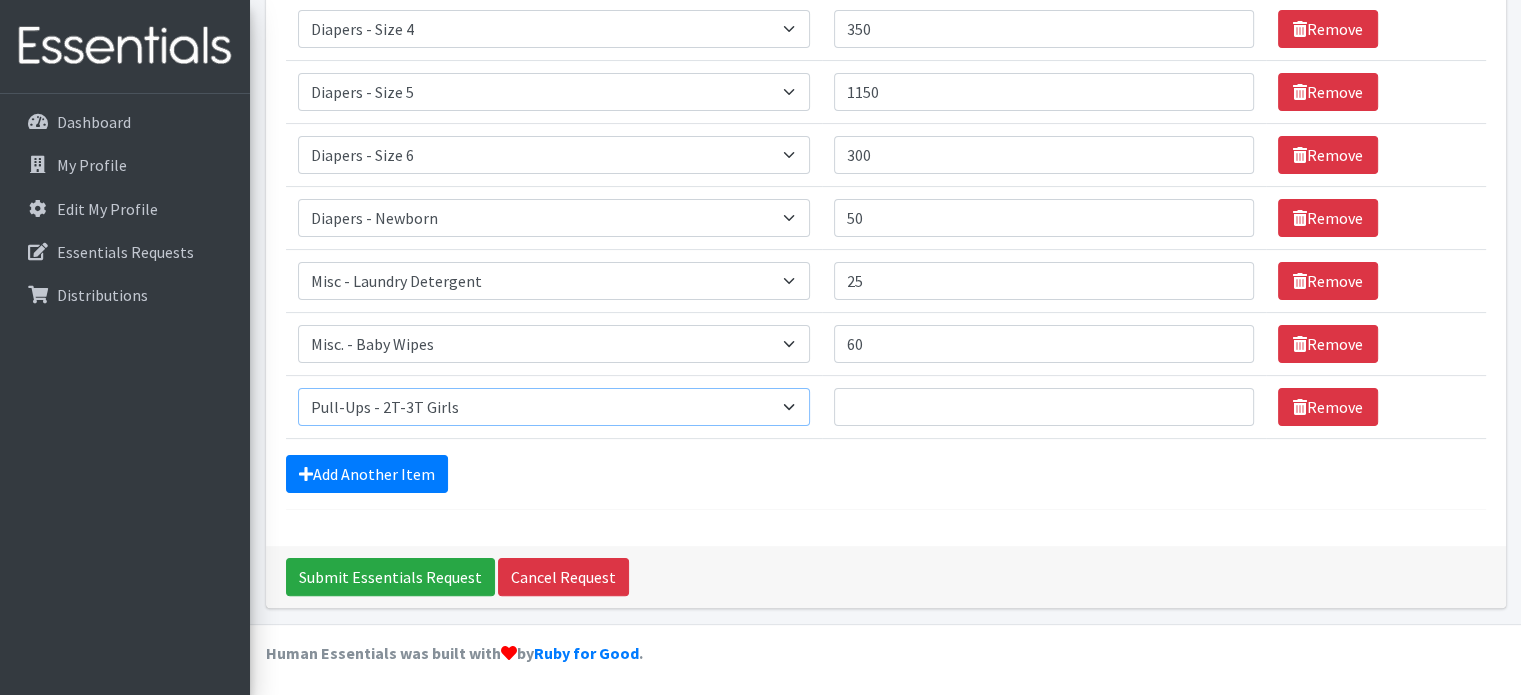 click on "Select an item
Diapers - Newborn
Diapers - Preemie
Diapers - Size 1
Diapers - Size 2
Diapers - Size 3
Diapers - Size 4
Diapers - Size 5
Diapers - Size 6
Diapers - Size 8
Misc - Laundry Detergent
Misc. - Baby Wipes
Misc. - Formula
Misc. - Hygiene Wipes
Misc. - Newborn Girl Swaddle Cotton
Misc. - Newborn Girl Swaddle Fleece
Misc. - Swimmers
Nursing Pad Kit
Period - Menstrual Cup (Post-Birth)
Period - Menstrual Cup (Pre-Birth)
Period - Menstrual Cup (Teen)
Period - Pad Only Kit
Period - Reusable Pad Kit
Period - Reusable Underwear S
Period - Reusable Underwear Teen M
Period - Reusable Underwear Teen XL
Period - Reusable Underwear XL
Period - Reusable Underwear XS
Period - Tampon & Pad Kit
Pull-Ups - 2T-3T Boys
Pull-Ups - 2T-3T Girls
Pull-Ups - 3T-4T Boys
Pull-Ups - 3T-4T Girls
Pull-Ups - 4T-5T Boys
Pull-Ups - 4T-5T Girls
Pull-Ups - 5T - 6T Boys
Pull-Ups - 5T - 6T Girls
Swimmer (M) 20-33lbs
Swimmers (L) >31lbs
Swimmers (S) 13-24lbs" at bounding box center [554, 407] 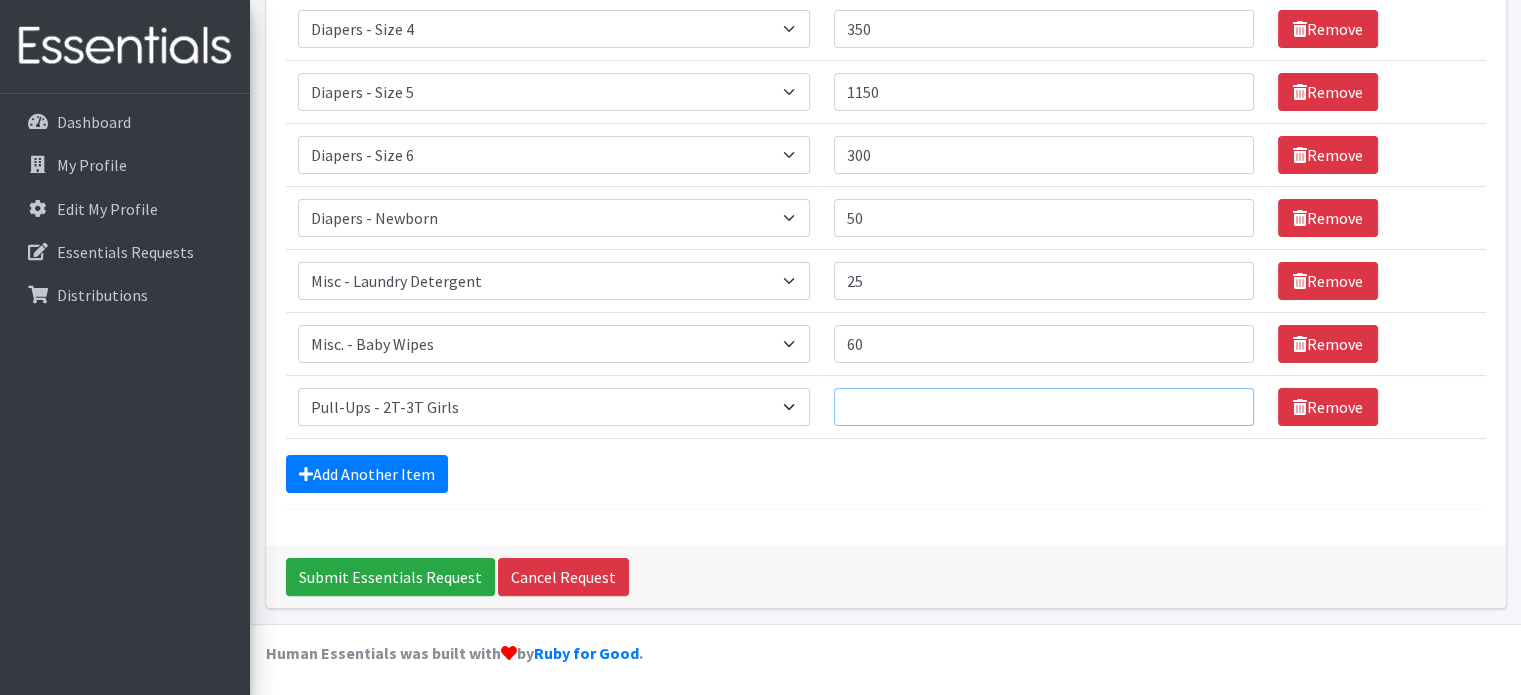 click on "Quantity" at bounding box center (1044, 407) 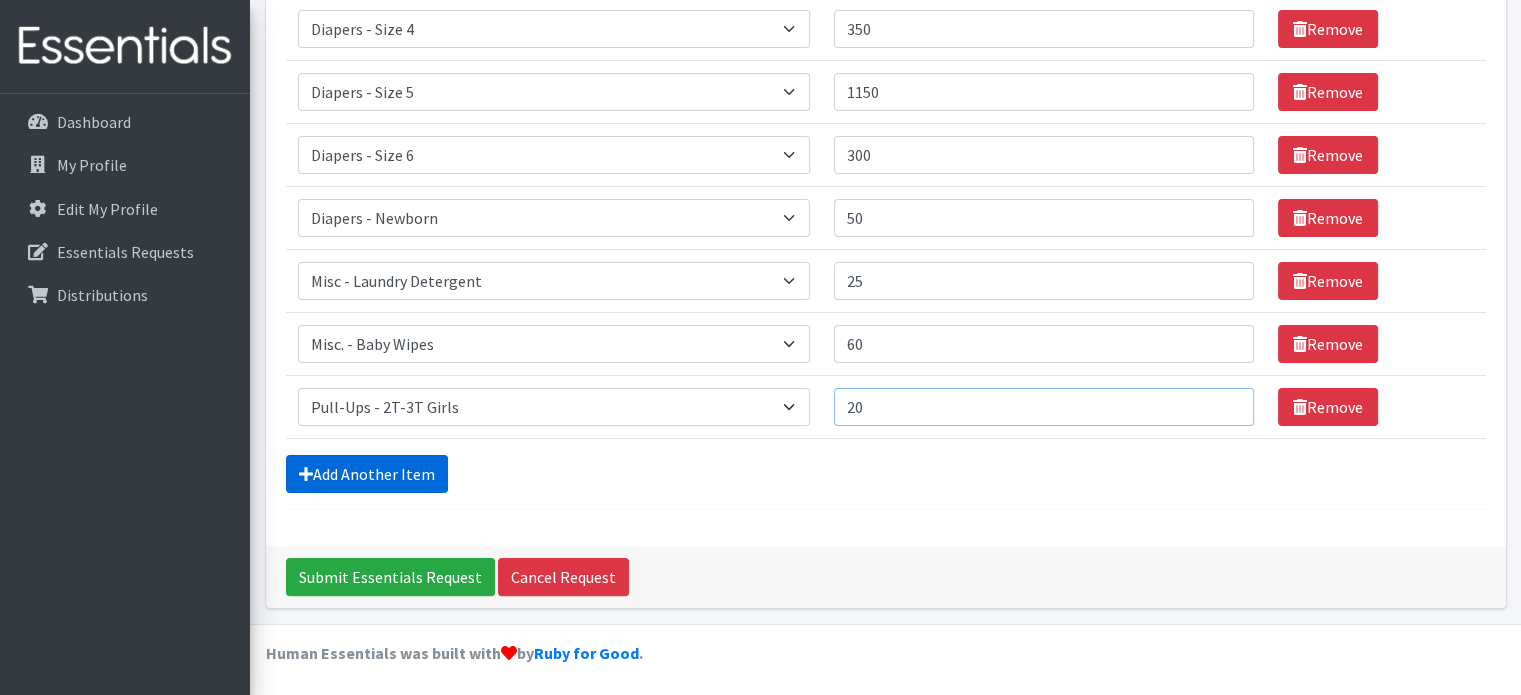 type on "20" 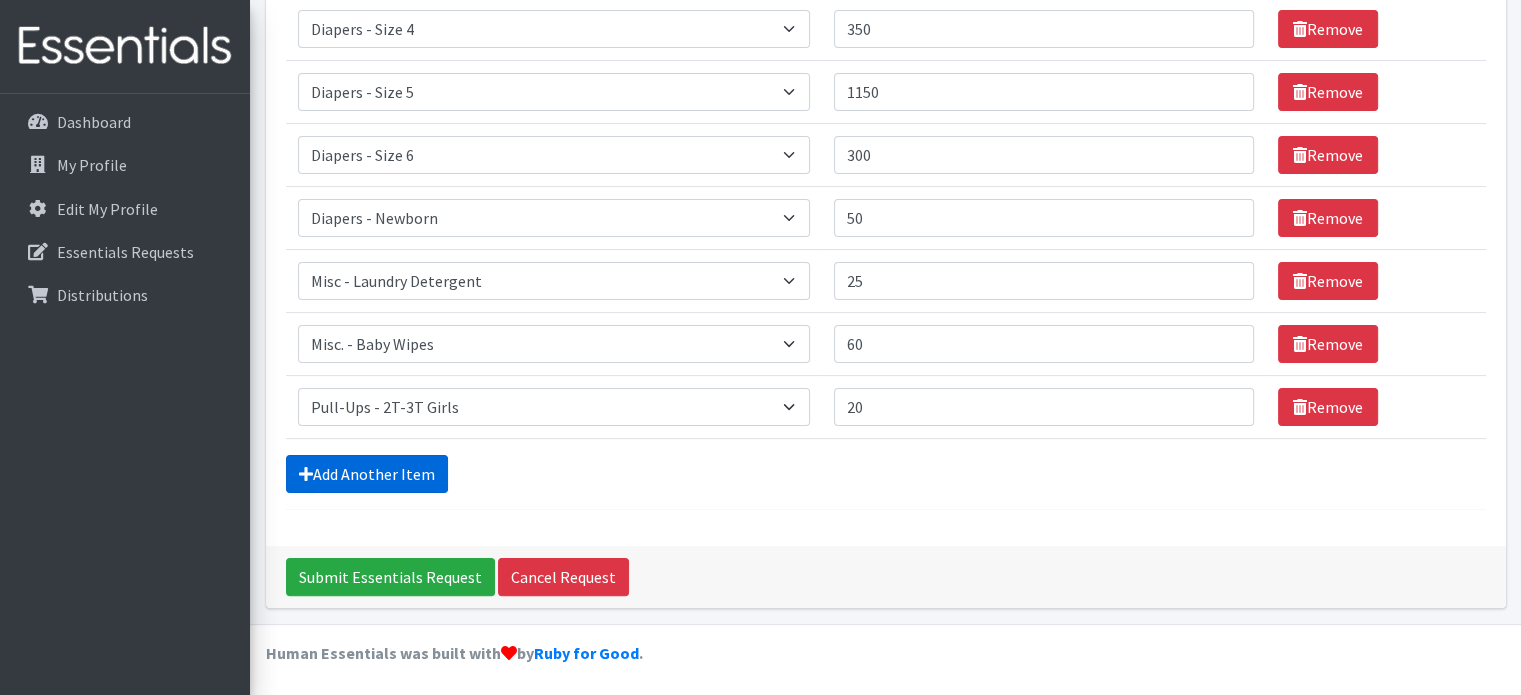 click on "Add Another Item" at bounding box center (367, 474) 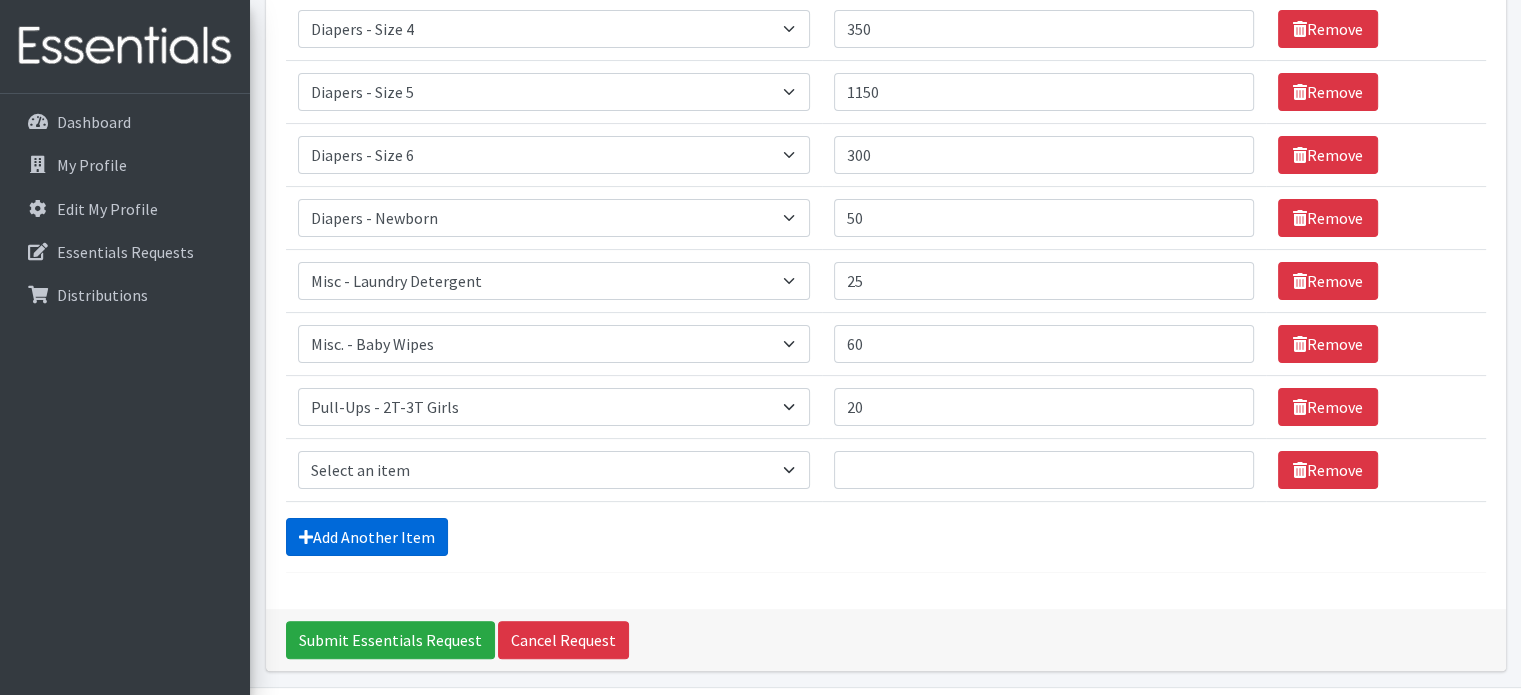scroll, scrollTop: 438, scrollLeft: 0, axis: vertical 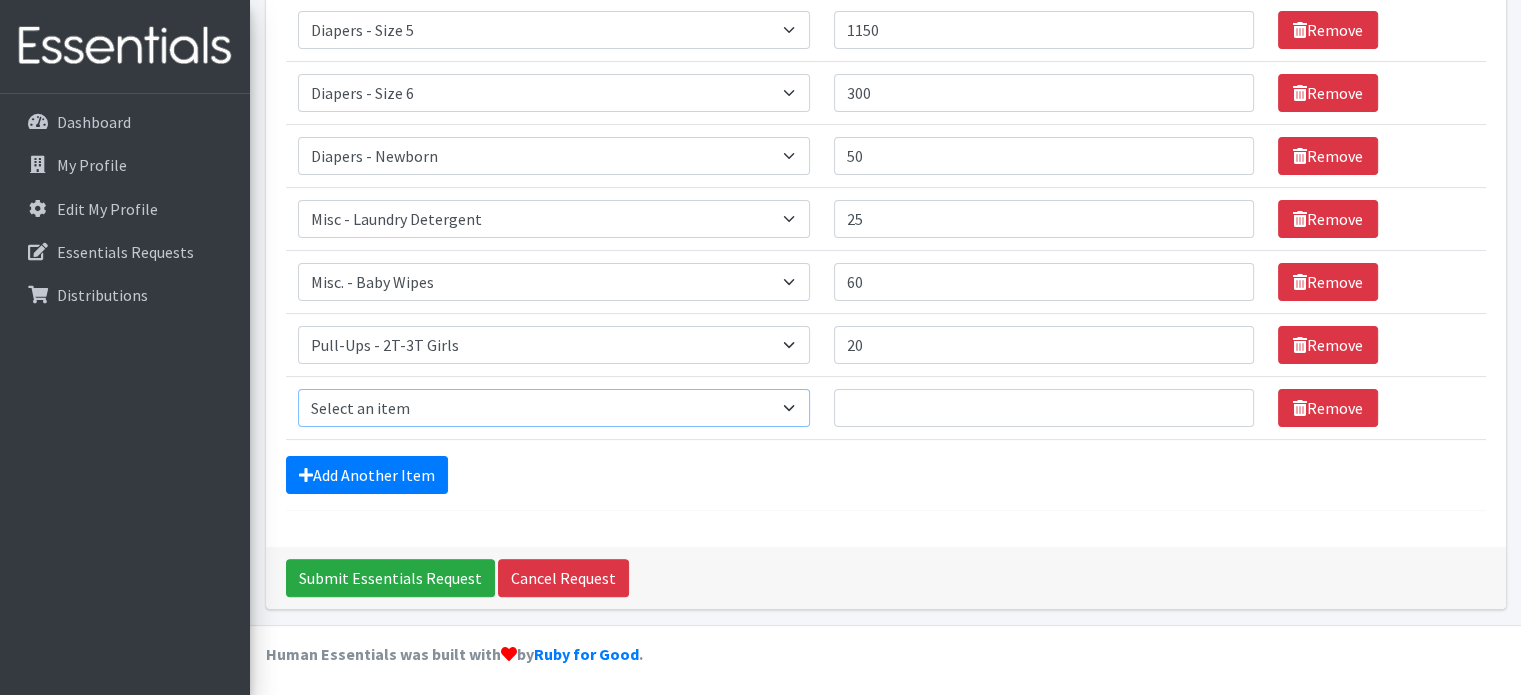 click on "Select an item
Diapers - Newborn
Diapers - Preemie
Diapers - Size 1
Diapers - Size 2
Diapers - Size 3
Diapers - Size 4
Diapers - Size 5
Diapers - Size 6
Diapers - Size 8
Misc - Laundry Detergent
Misc. - Baby Wipes
Misc. - Formula
Misc. - Hygiene Wipes
Misc. - Newborn Girl Swaddle Cotton
Misc. - Newborn Girl Swaddle Fleece
Misc. - Swimmers
Nursing Pad Kit
Period - Menstrual Cup (Post-Birth)
Period - Menstrual Cup (Pre-Birth)
Period - Menstrual Cup (Teen)
Period - Pad Only Kit
Period - Reusable Pad Kit
Period - Reusable Underwear S
Period - Reusable Underwear Teen M
Period - Reusable Underwear Teen XL
Period - Reusable Underwear XL
Period - Reusable Underwear XS
Period - Tampon & Pad Kit
Pull-Ups - 2T-3T Boys
Pull-Ups - 2T-3T Girls
Pull-Ups - 3T-4T Boys
Pull-Ups - 3T-4T Girls
Pull-Ups - 4T-5T Boys
Pull-Ups - 4T-5T Girls
Pull-Ups - 5T - 6T Boys
Pull-Ups - 5T - 6T Girls
Swimmer (M) 20-33lbs
Swimmers (L) >31lbs
Swimmers (S) 13-24lbs" at bounding box center [554, 408] 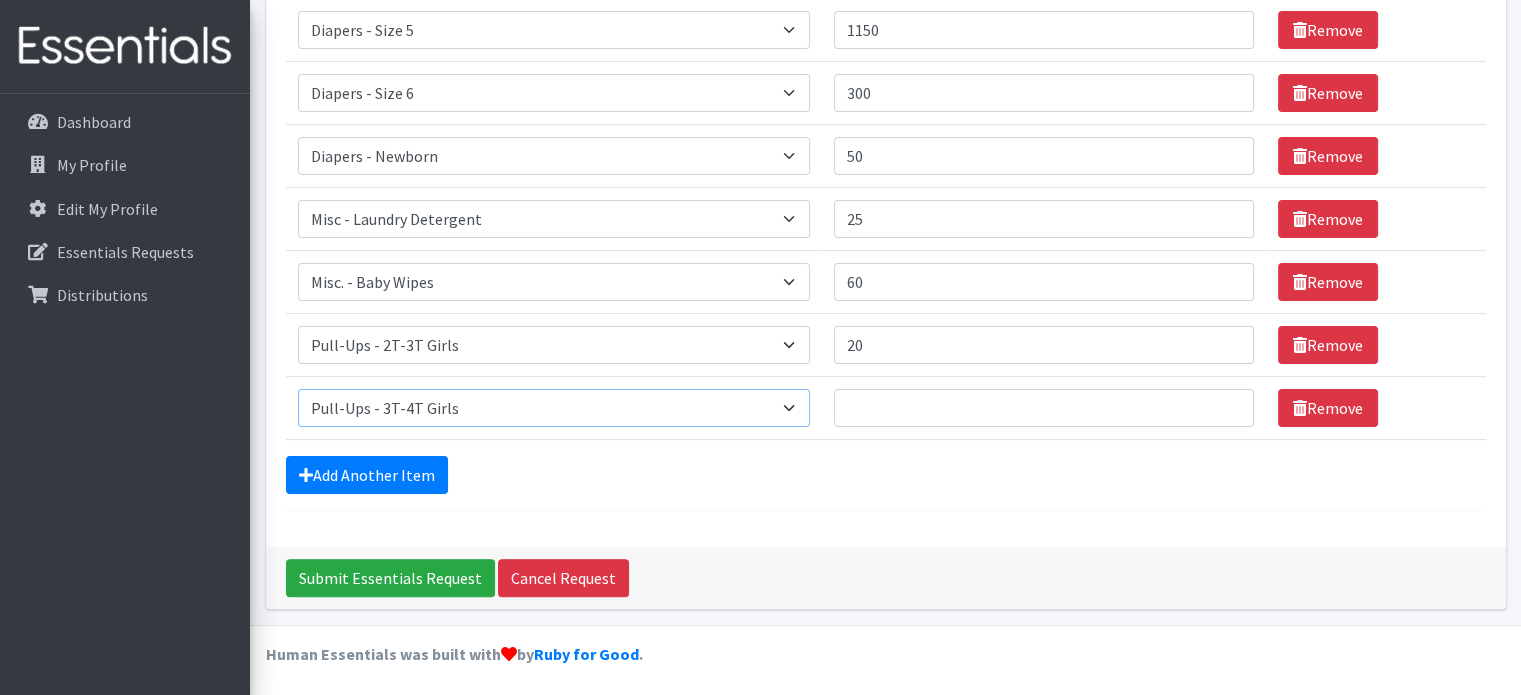 click on "Select an item
Diapers - Newborn
Diapers - Preemie
Diapers - Size 1
Diapers - Size 2
Diapers - Size 3
Diapers - Size 4
Diapers - Size 5
Diapers - Size 6
Diapers - Size 8
Misc - Laundry Detergent
Misc. - Baby Wipes
Misc. - Formula
Misc. - Hygiene Wipes
Misc. - Newborn Girl Swaddle Cotton
Misc. - Newborn Girl Swaddle Fleece
Misc. - Swimmers
Nursing Pad Kit
Period - Menstrual Cup (Post-Birth)
Period - Menstrual Cup (Pre-Birth)
Period - Menstrual Cup (Teen)
Period - Pad Only Kit
Period - Reusable Pad Kit
Period - Reusable Underwear S
Period - Reusable Underwear Teen M
Period - Reusable Underwear Teen XL
Period - Reusable Underwear XL
Period - Reusable Underwear XS
Period - Tampon & Pad Kit
Pull-Ups - 2T-3T Boys
Pull-Ups - 2T-3T Girls
Pull-Ups - 3T-4T Boys
Pull-Ups - 3T-4T Girls
Pull-Ups - 4T-5T Boys
Pull-Ups - 4T-5T Girls
Pull-Ups - 5T - 6T Boys
Pull-Ups - 5T - 6T Girls
Swimmer (M) 20-33lbs
Swimmers (L) >31lbs
Swimmers (S) 13-24lbs" at bounding box center (554, 408) 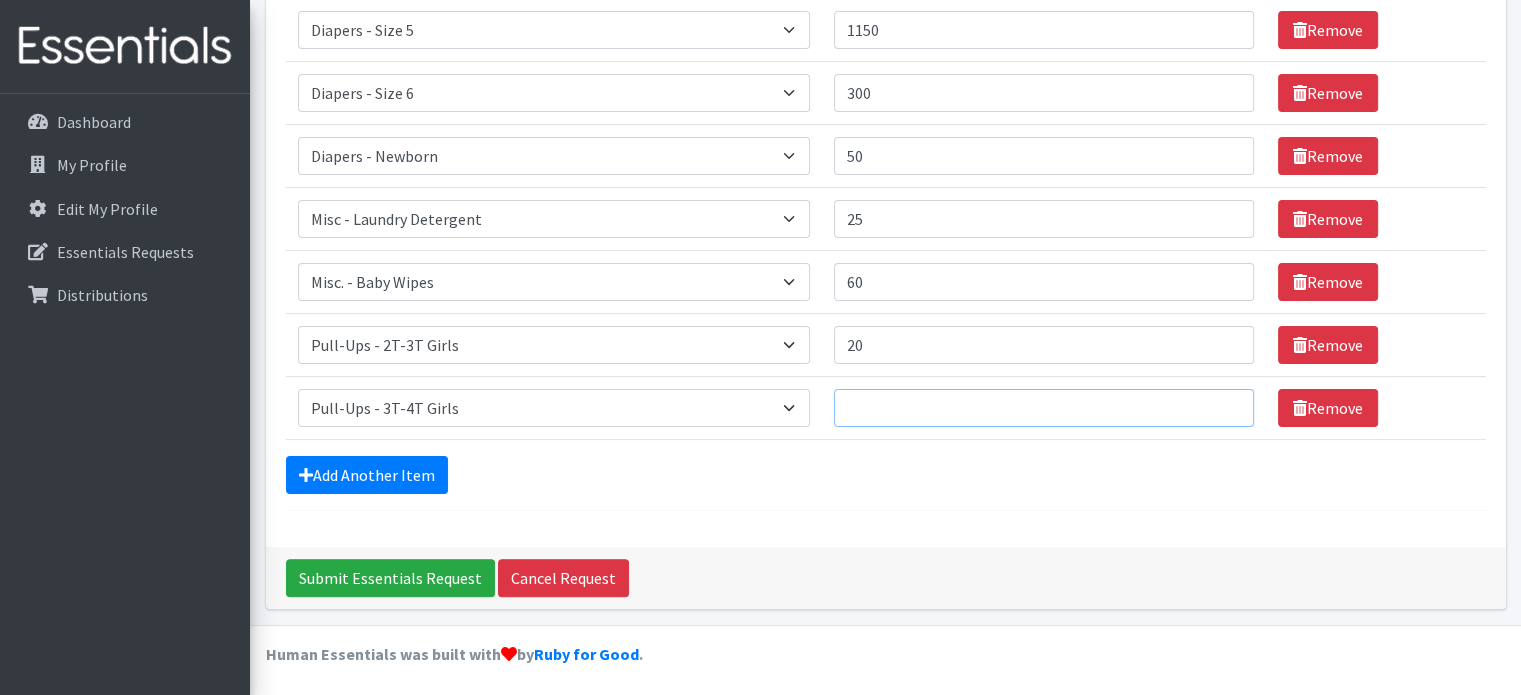 click on "Quantity" at bounding box center [1044, 408] 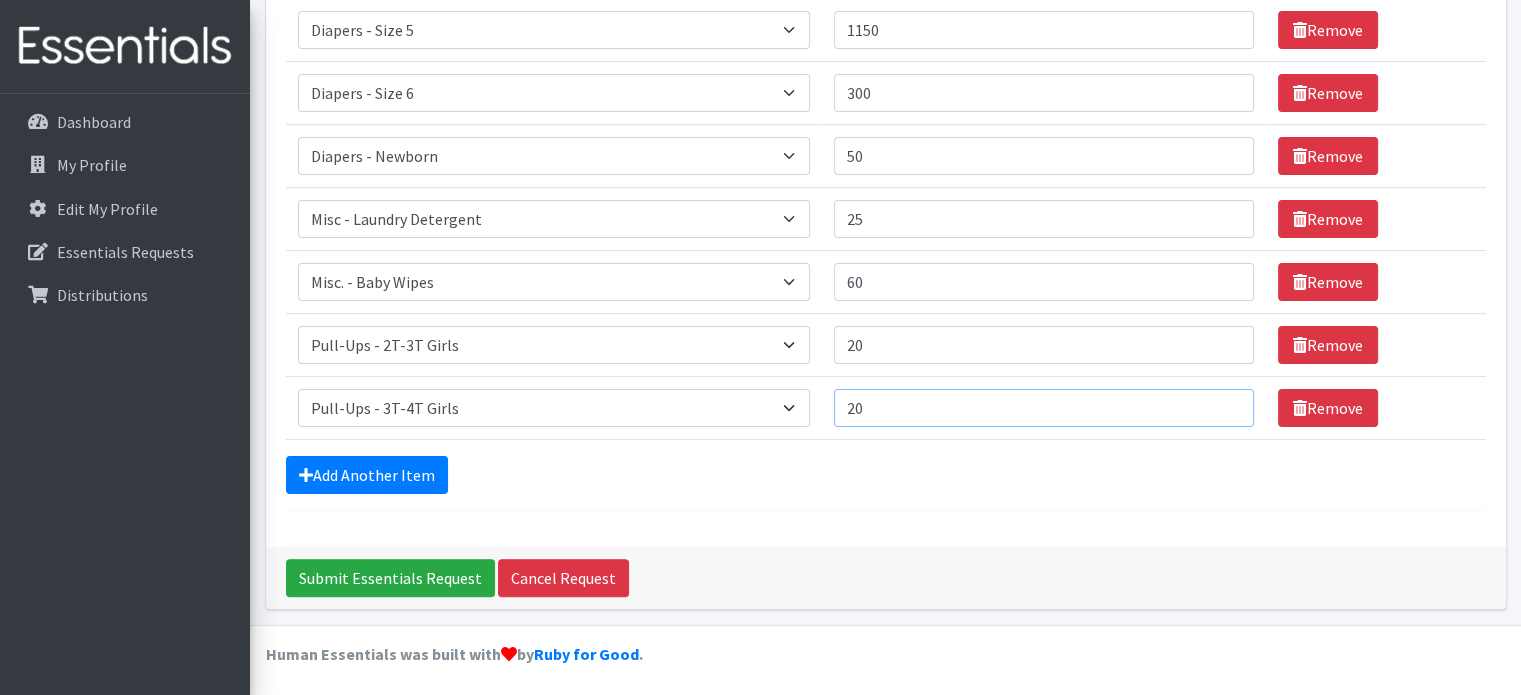 type on "20" 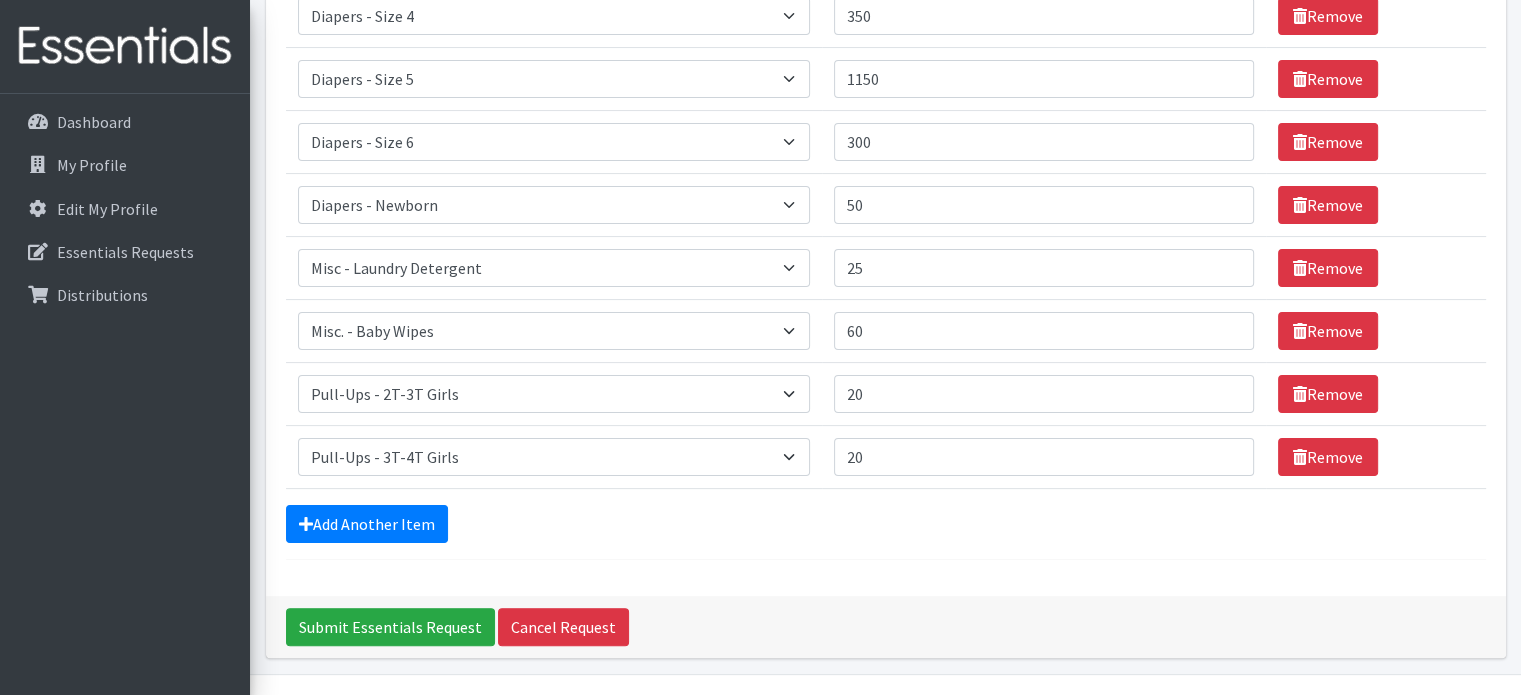 scroll, scrollTop: 438, scrollLeft: 0, axis: vertical 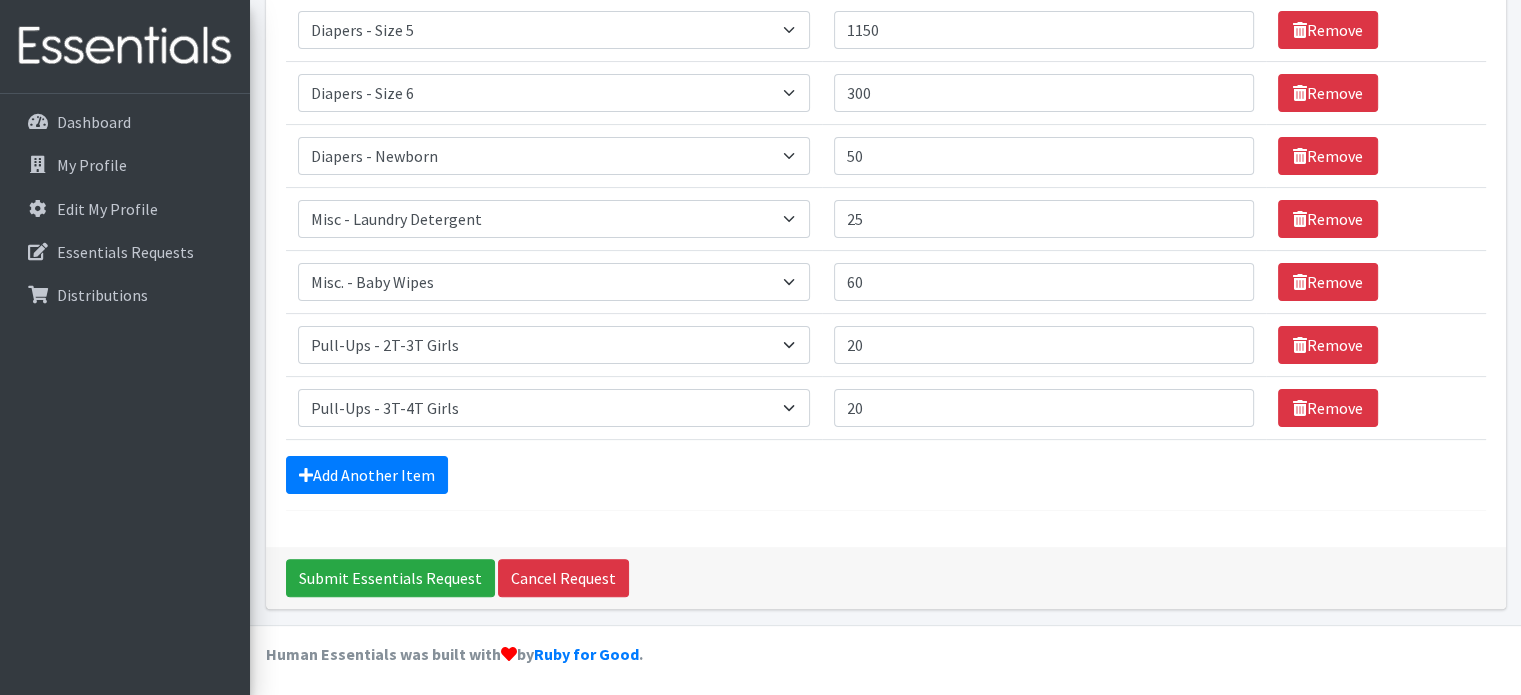 click on "Comments:
Item Requested
Quantity
Item Requested
Select an item
Diapers - Newborn
Diapers - Preemie
Diapers - Size 1
Diapers - Size 2
Diapers - Size 3
Diapers - Size 4
Diapers - Size 5
Diapers - Size 6
Diapers - Size 8
Misc - Laundry Detergent
Misc. - Baby Wipes
Misc. - Formula
Misc. - Hygiene Wipes
Misc. - Newborn Girl Swaddle Cotton
Misc. - Newborn Girl Swaddle Fleece
Misc. - Swimmers
Nursing Pad Kit
Period - Menstrual Cup (Post-Birth)
Period - Menstrual Cup (Pre-Birth)
Period - Menstrual Cup (Teen)
Period - Pad Only Kit
Period - Reusable Pad Kit
Period - Reusable Underwear S
Period - Reusable Underwear Teen M
Period - Reusable Underwear Teen XL
Period - Reusable Underwear XL
Period - Reusable Underwear XS
Period - Tampon & Pad Kit" at bounding box center (886, 111) 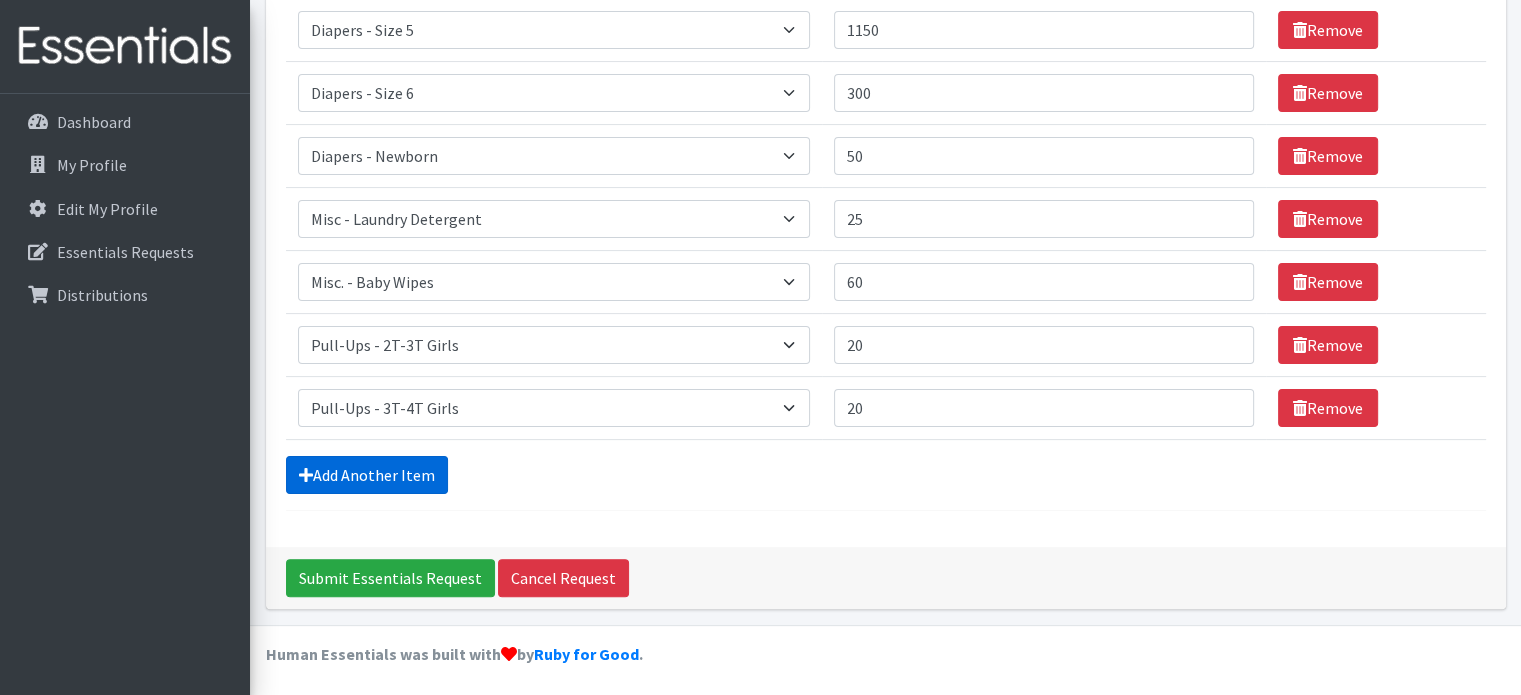 click on "Add Another Item" at bounding box center (367, 475) 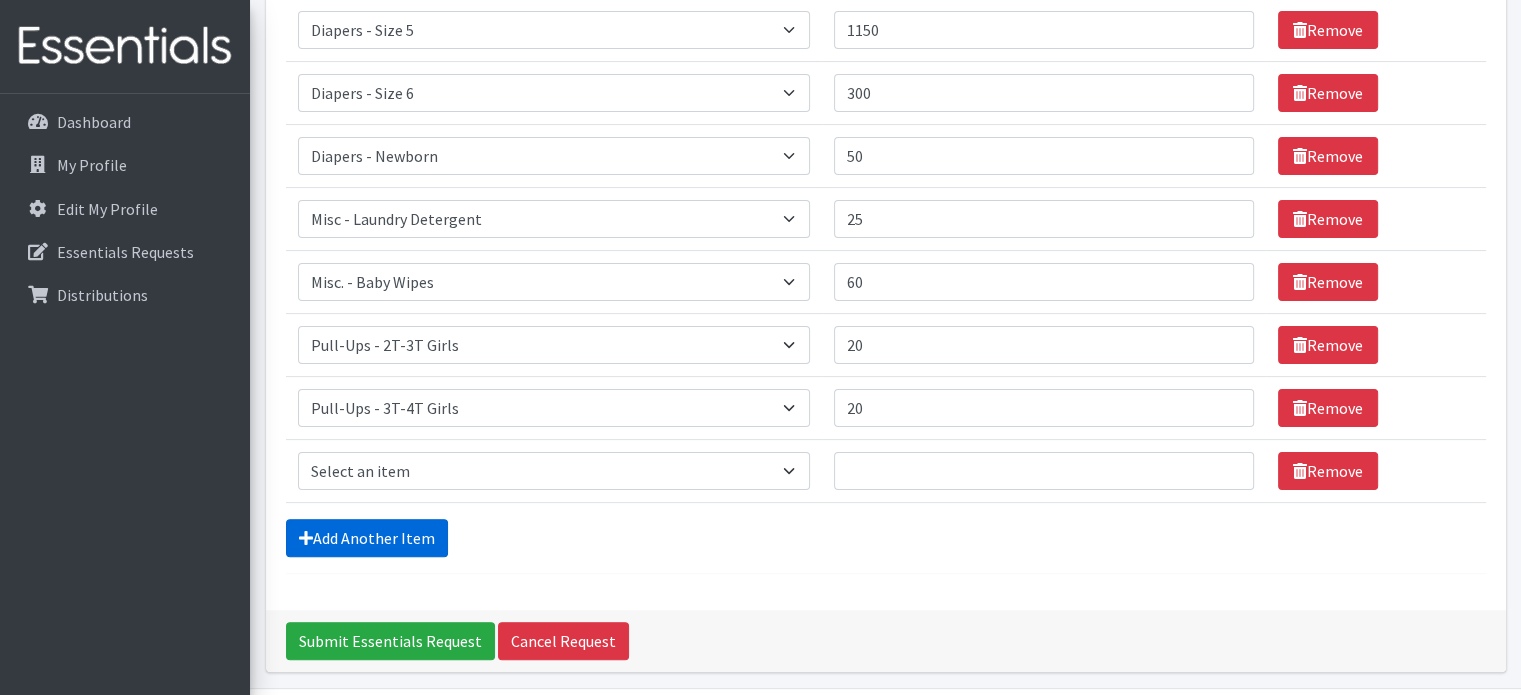 scroll, scrollTop: 501, scrollLeft: 0, axis: vertical 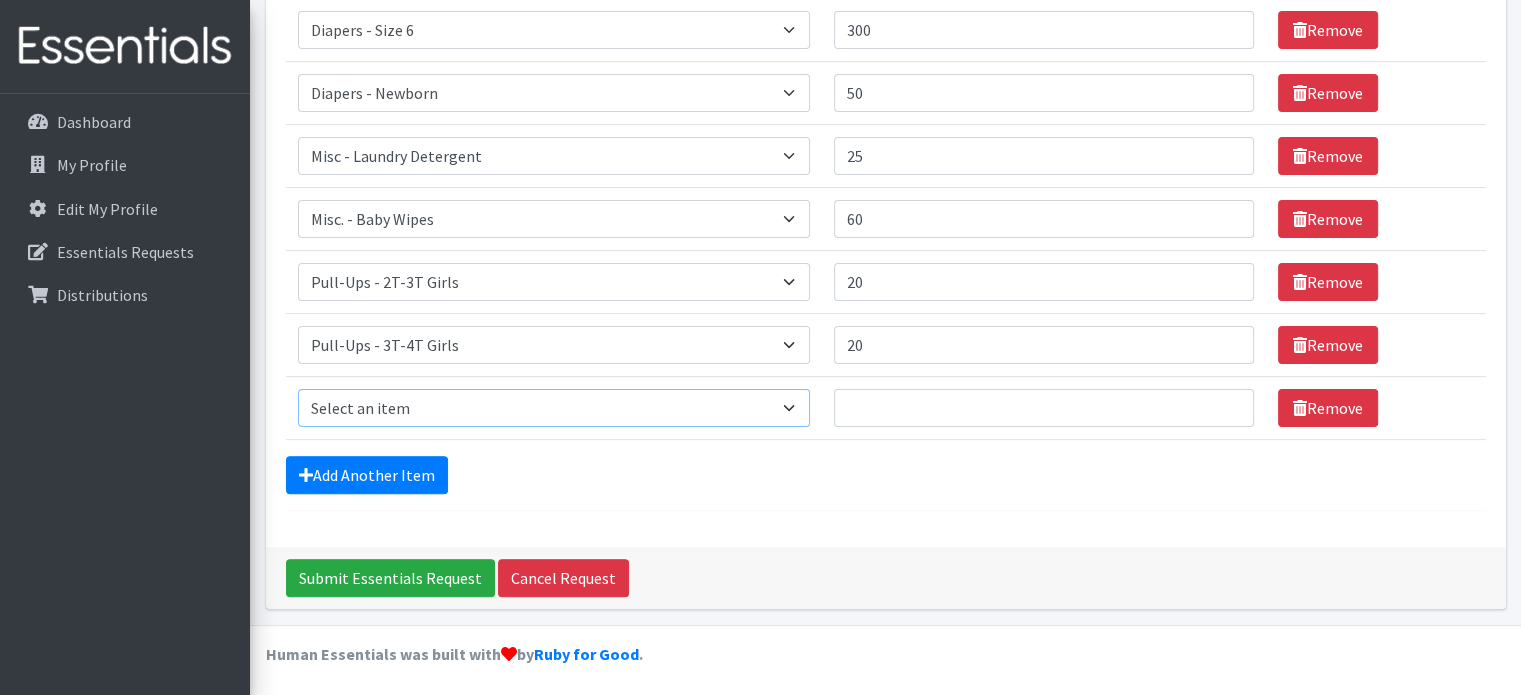 click on "Select an item
Diapers - Newborn
Diapers - Preemie
Diapers - Size 1
Diapers - Size 2
Diapers - Size 3
Diapers - Size 4
Diapers - Size 5
Diapers - Size 6
Diapers - Size 8
Misc - Laundry Detergent
Misc. - Baby Wipes
Misc. - Formula
Misc. - Hygiene Wipes
Misc. - Newborn Girl Swaddle Cotton
Misc. - Newborn Girl Swaddle Fleece
Misc. - Swimmers
Nursing Pad Kit
Period - Menstrual Cup (Post-Birth)
Period - Menstrual Cup (Pre-Birth)
Period - Menstrual Cup (Teen)
Period - Pad Only Kit
Period - Reusable Pad Kit
Period - Reusable Underwear S
Period - Reusable Underwear Teen M
Period - Reusable Underwear Teen XL
Period - Reusable Underwear XL
Period - Reusable Underwear XS
Period - Tampon & Pad Kit
Pull-Ups - 2T-3T Boys
Pull-Ups - 2T-3T Girls
Pull-Ups - 3T-4T Boys
Pull-Ups - 3T-4T Girls
Pull-Ups - 4T-5T Boys
Pull-Ups - 4T-5T Girls
Pull-Ups - 5T - 6T Boys
Pull-Ups - 5T - 6T Girls
Swimmer (M) 20-33lbs
Swimmers (L) >31lbs
Swimmers (S) 13-24lbs" at bounding box center [554, 408] 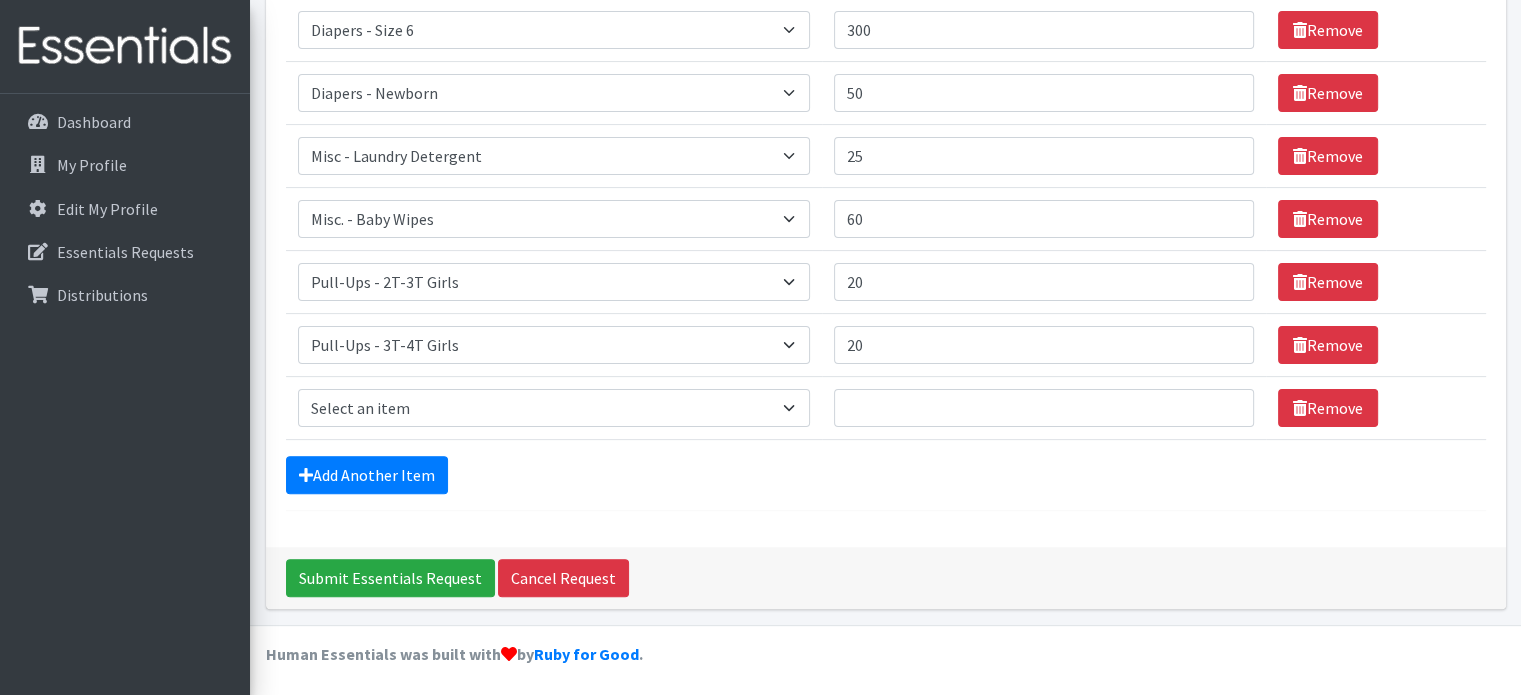 click on "Comments:
Item Requested
Quantity
Item Requested
Select an item
Diapers - Newborn
Diapers - Preemie
Diapers - Size 1
Diapers - Size 2
Diapers - Size 3
Diapers - Size 4
Diapers - Size 5
Diapers - Size 6
Diapers - Size 8
Misc - Laundry Detergent
Misc. - Baby Wipes
Misc. - Formula
Misc. - Hygiene Wipes
Misc. - Newborn Girl Swaddle Cotton
Misc. - Newborn Girl Swaddle Fleece
Misc. - Swimmers
Nursing Pad Kit
Period - Menstrual Cup (Post-Birth)
Period - Menstrual Cup (Pre-Birth)
Period - Menstrual Cup (Teen)
Period - Pad Only Kit
Period - Reusable Pad Kit
Period - Reusable Underwear S
Period - Reusable Underwear Teen M
Period - Reusable Underwear Teen XL
Period - Reusable Underwear XL
Period - Reusable Underwear XS
Period - Tampon & Pad Kit" at bounding box center (886, 80) 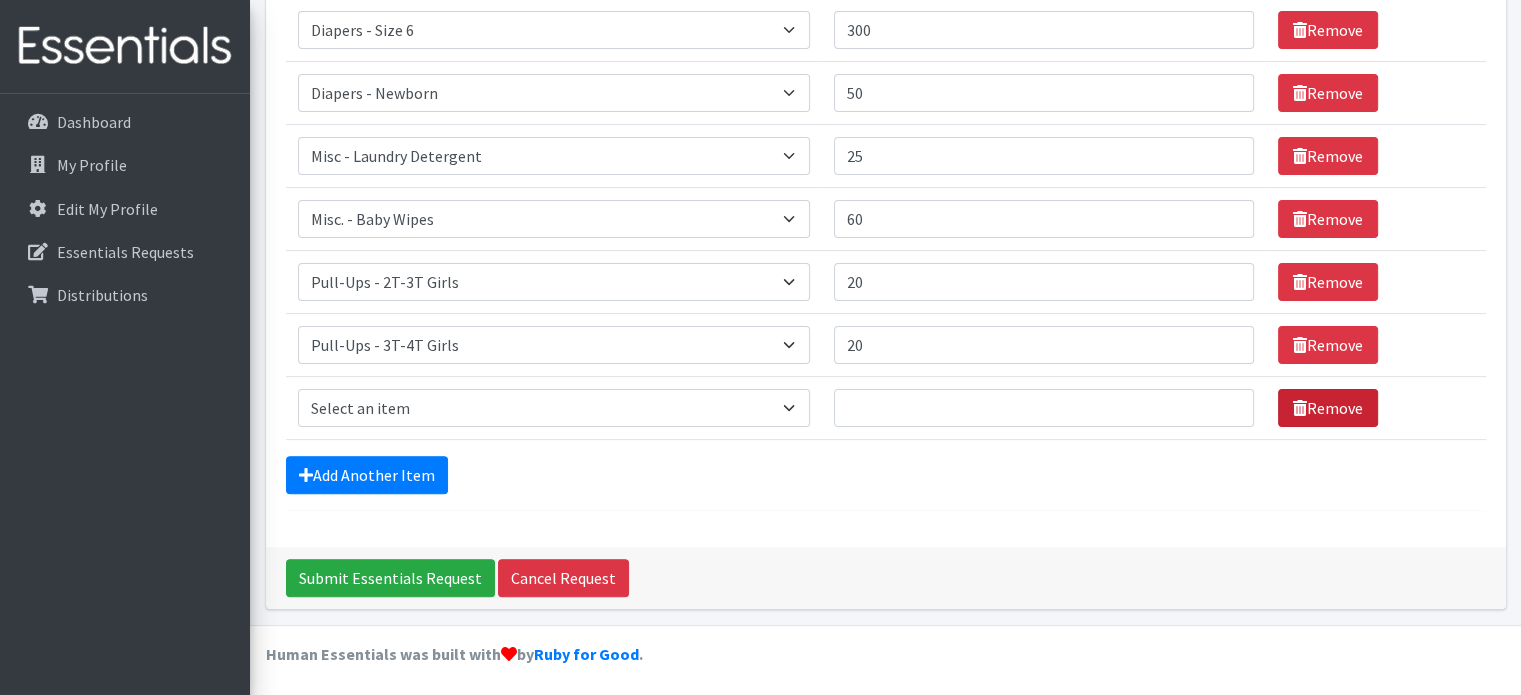 click on "Remove" at bounding box center (1328, 408) 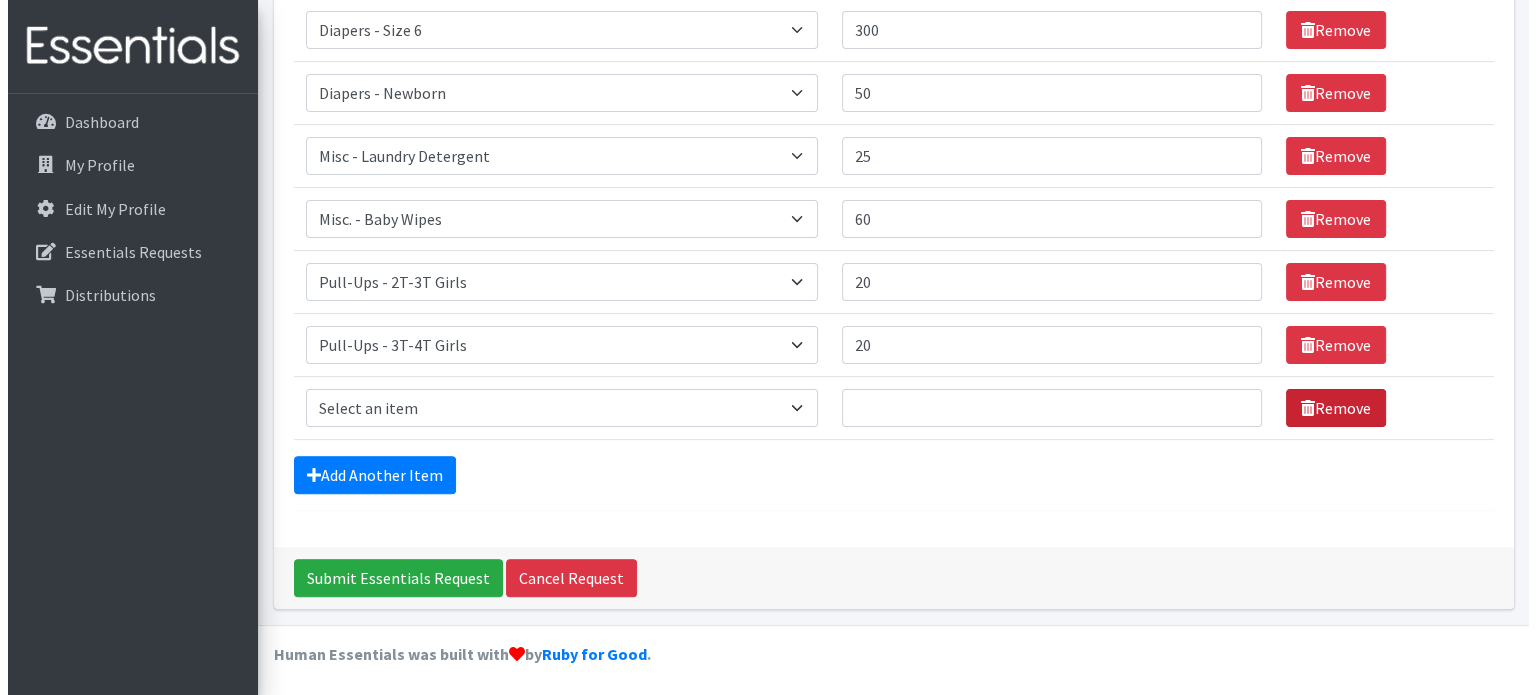 scroll, scrollTop: 438, scrollLeft: 0, axis: vertical 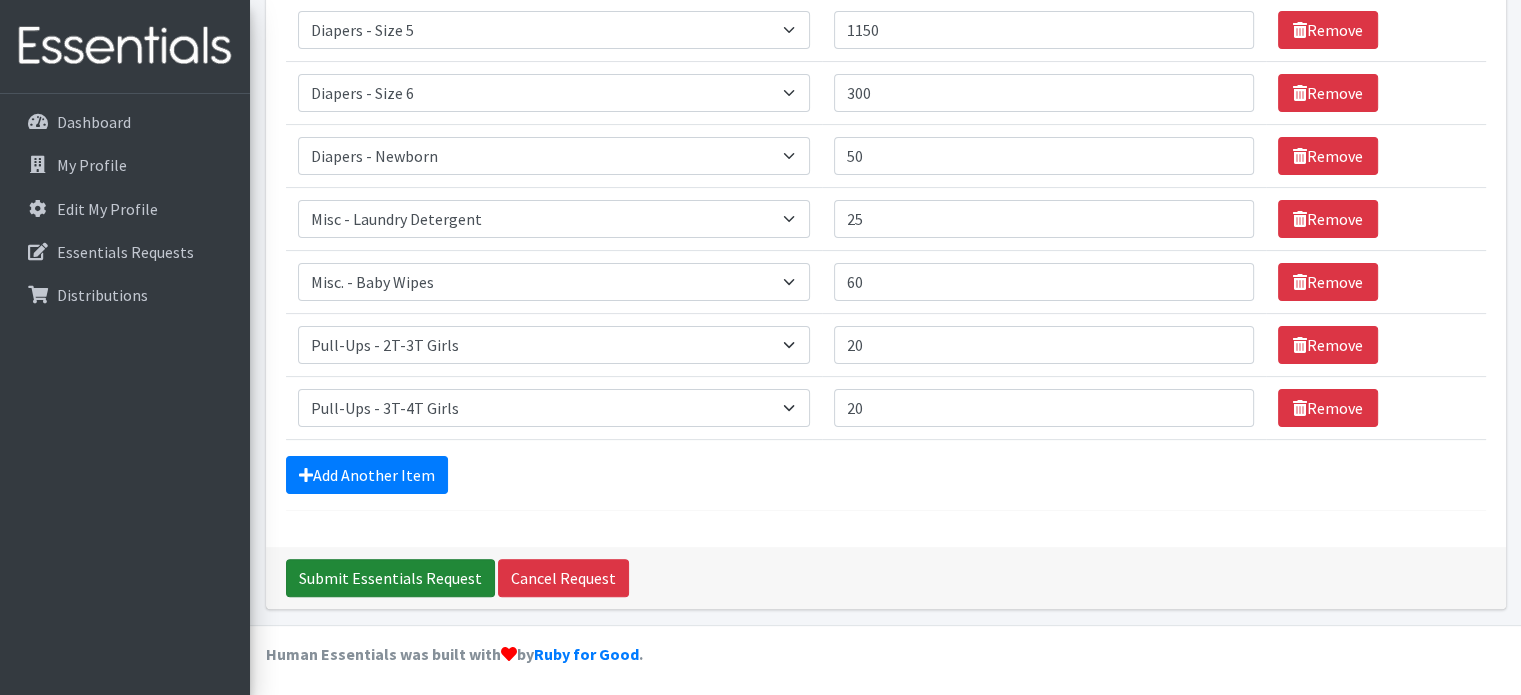 click on "Submit Essentials Request" at bounding box center (390, 578) 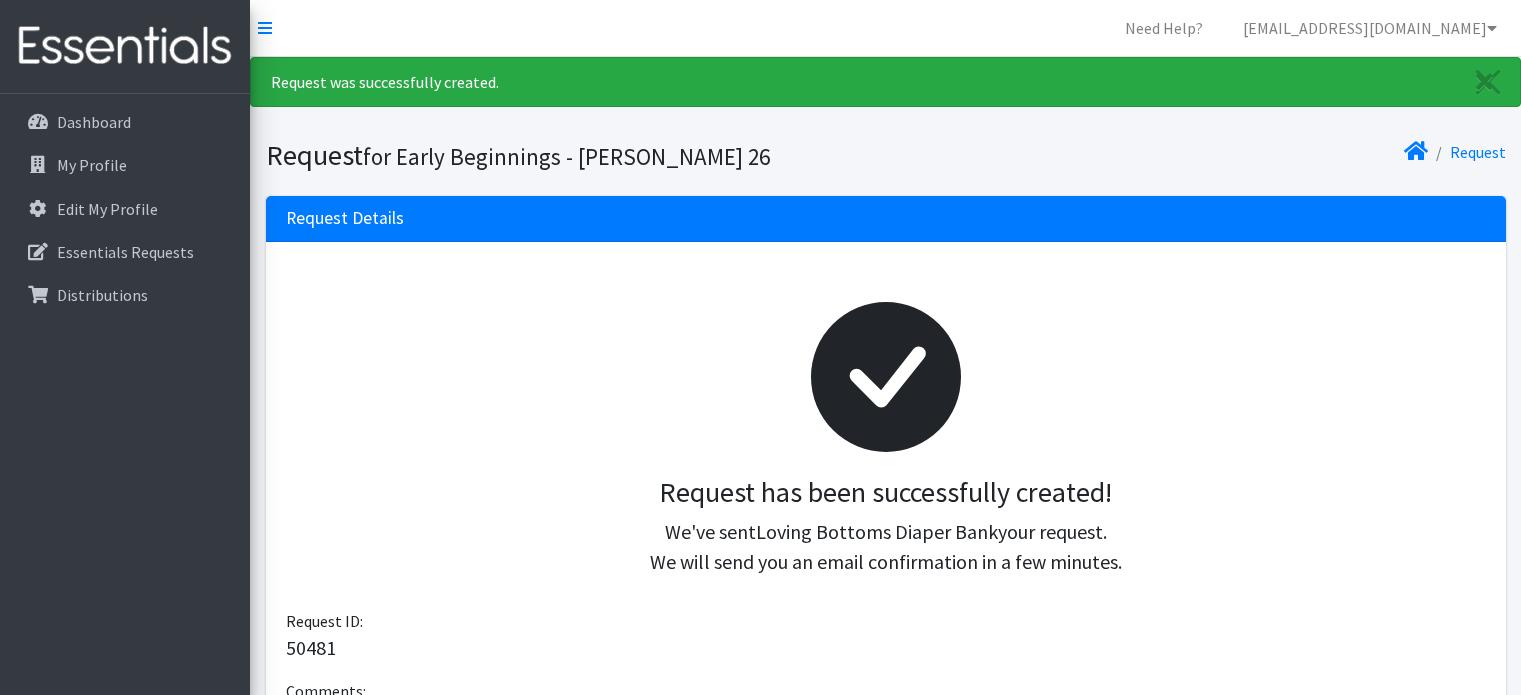 scroll, scrollTop: 0, scrollLeft: 0, axis: both 